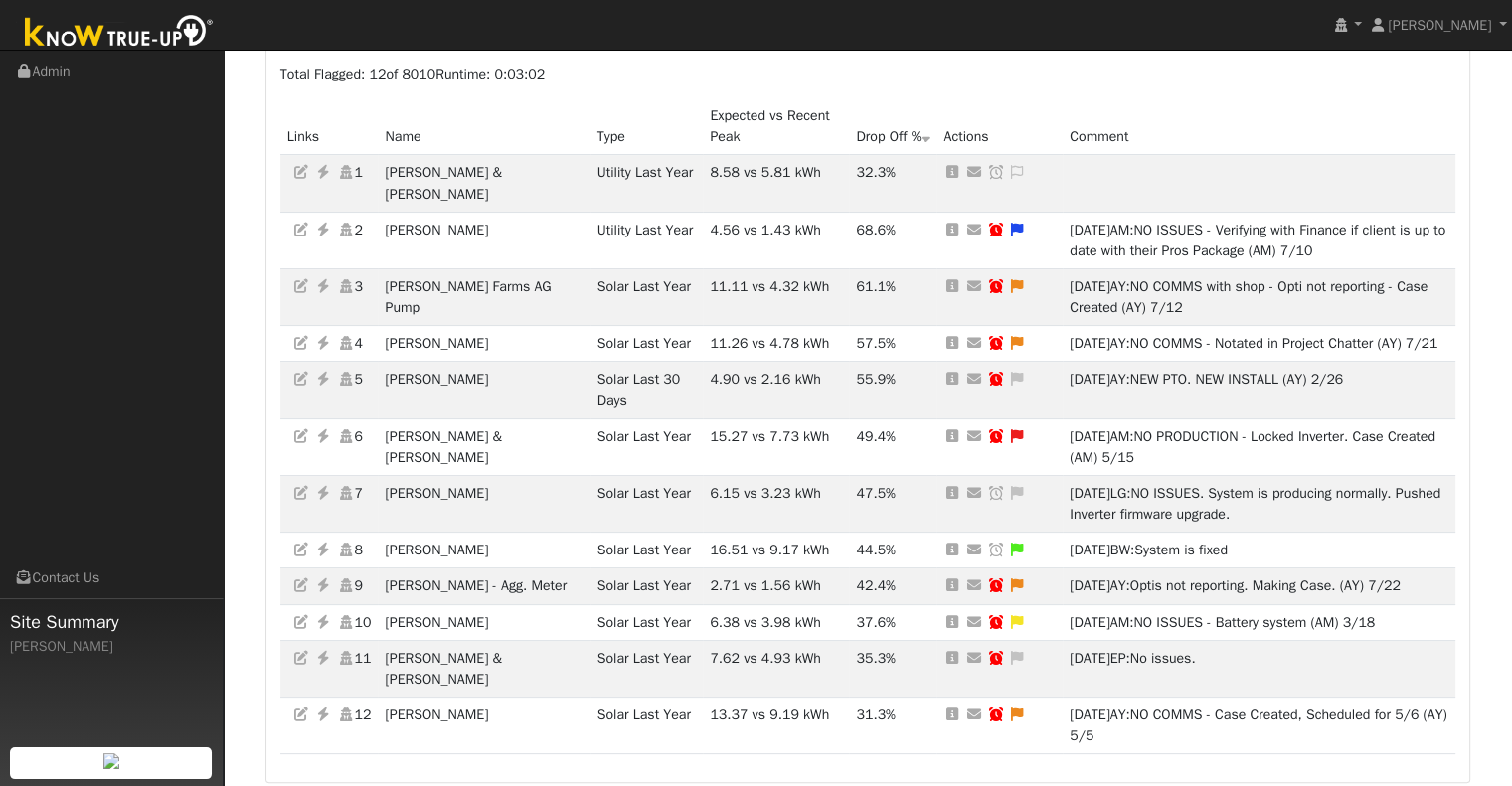 scroll, scrollTop: 278, scrollLeft: 0, axis: vertical 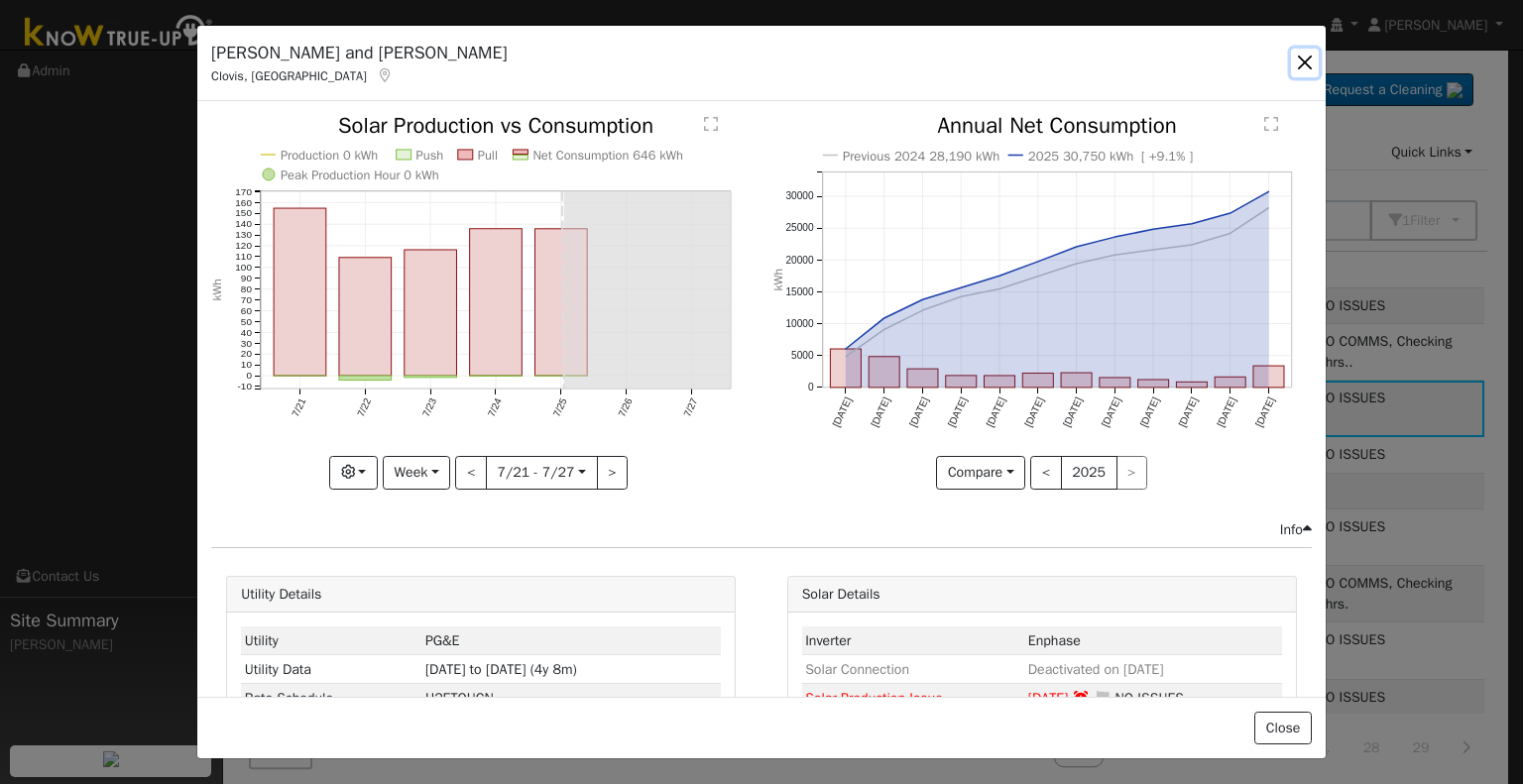 click at bounding box center [1305, 62] 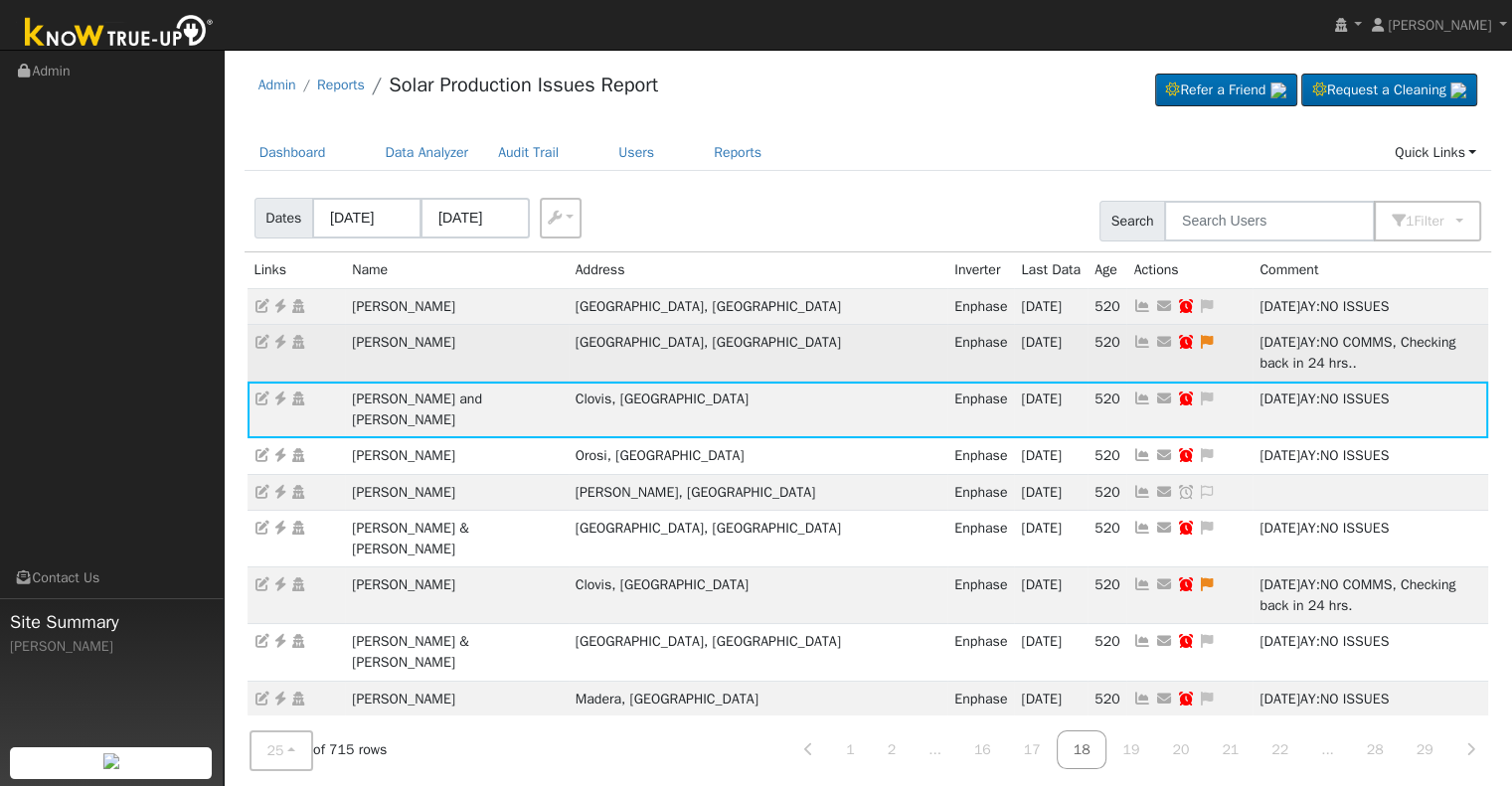 click at bounding box center (280, 342) 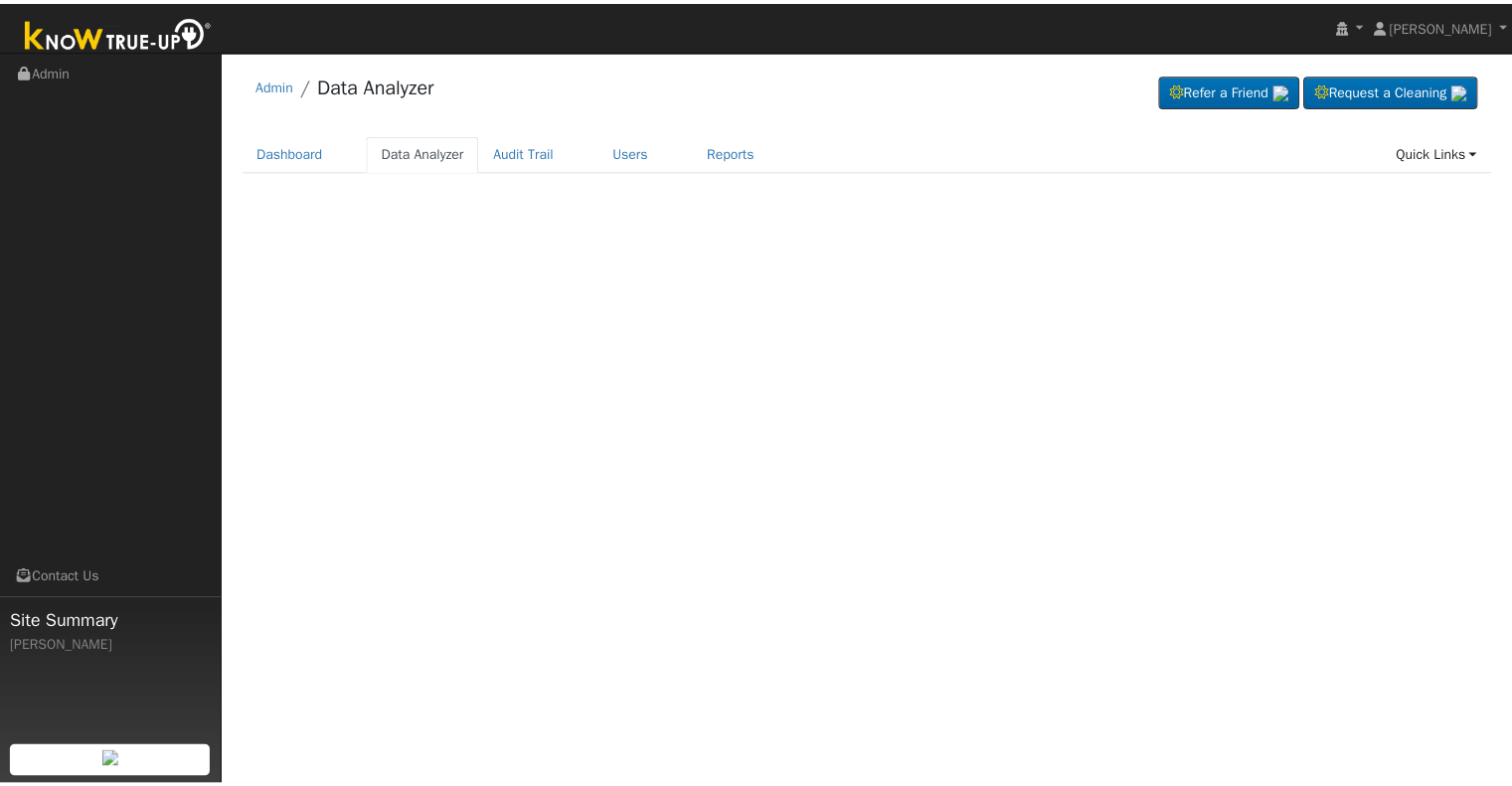 scroll, scrollTop: 0, scrollLeft: 0, axis: both 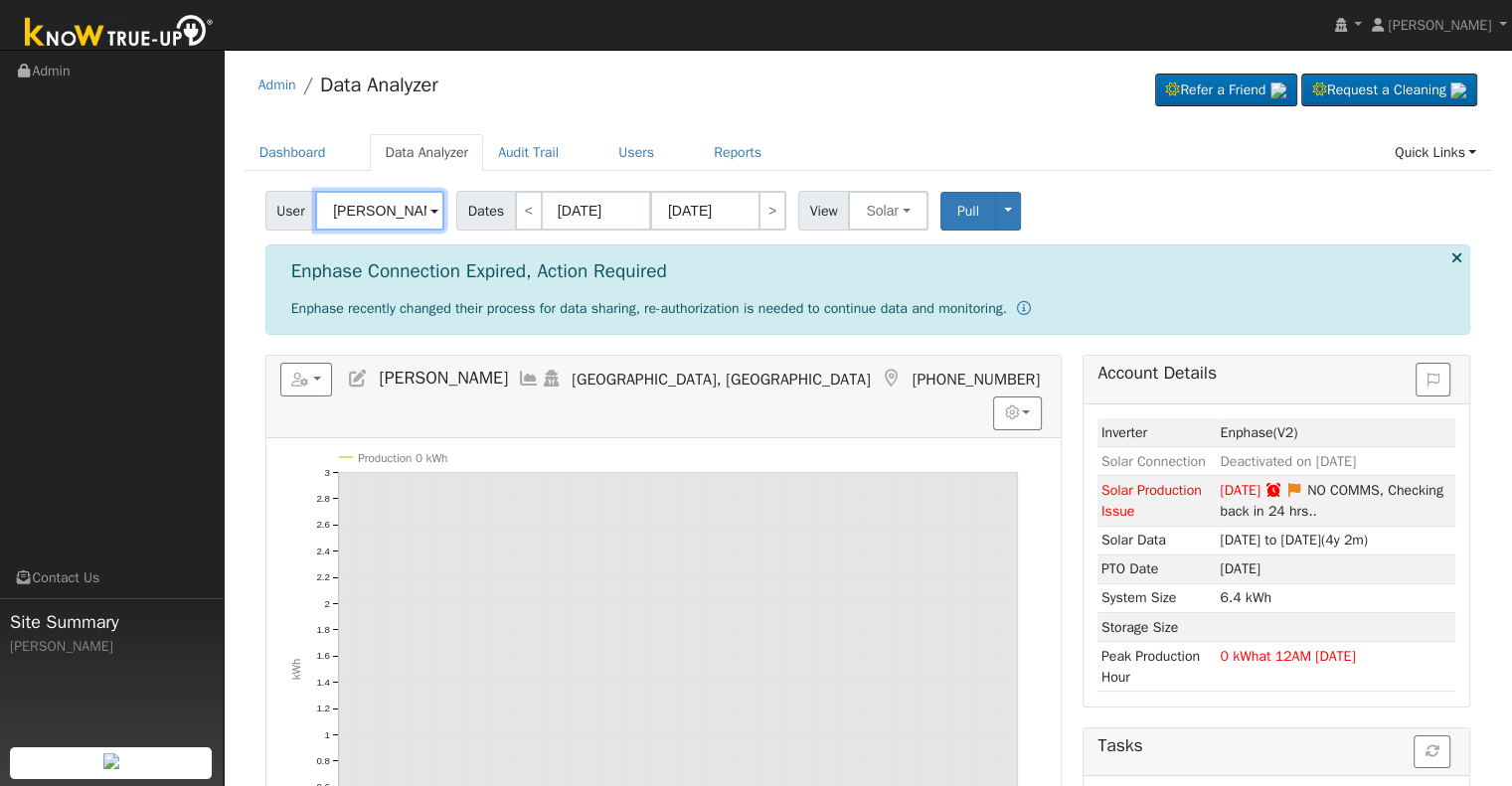 click on "Hope Loudenslager" at bounding box center [380, 211] 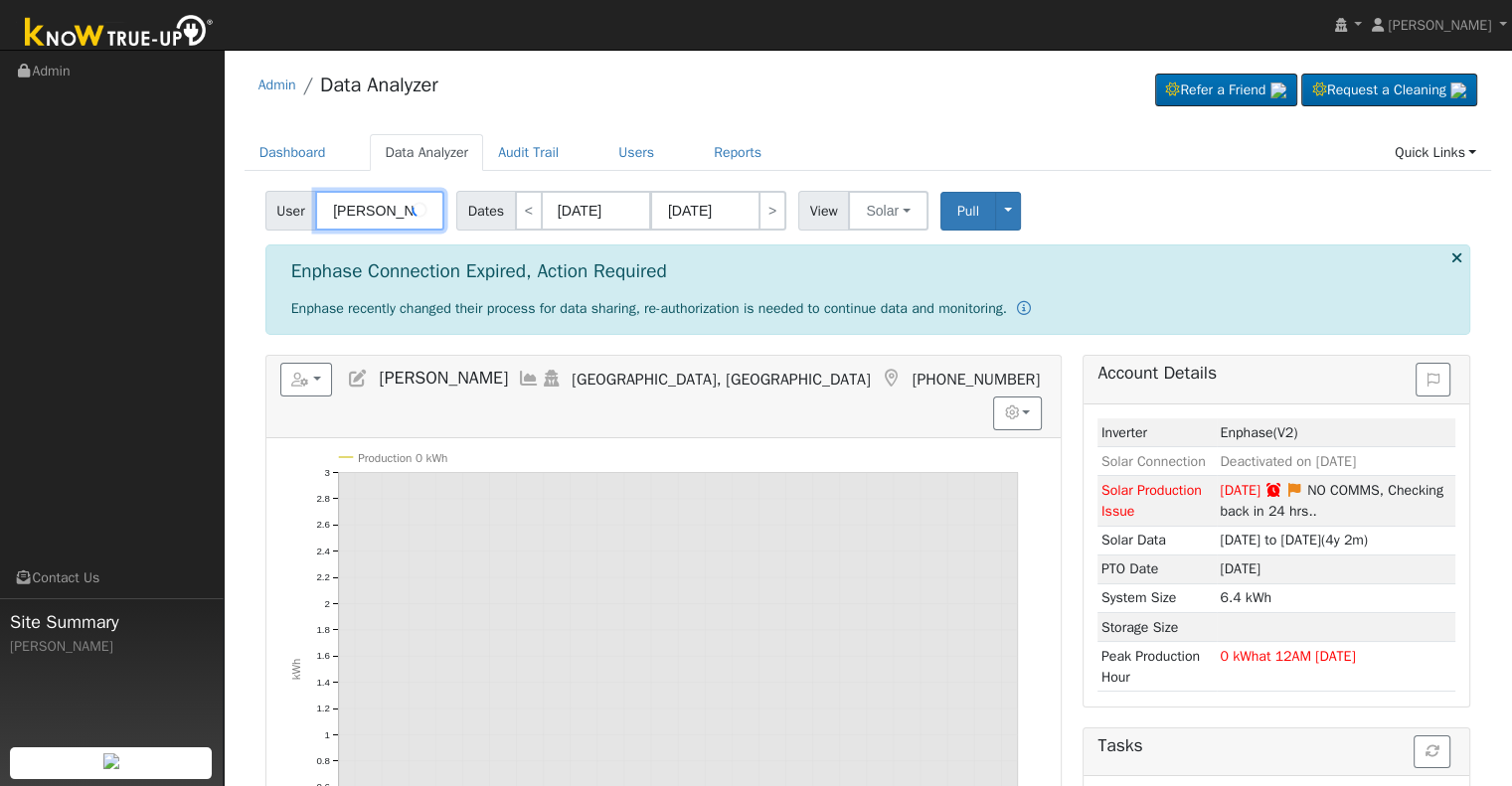 click on "Hope Loudenslager" at bounding box center [380, 211] 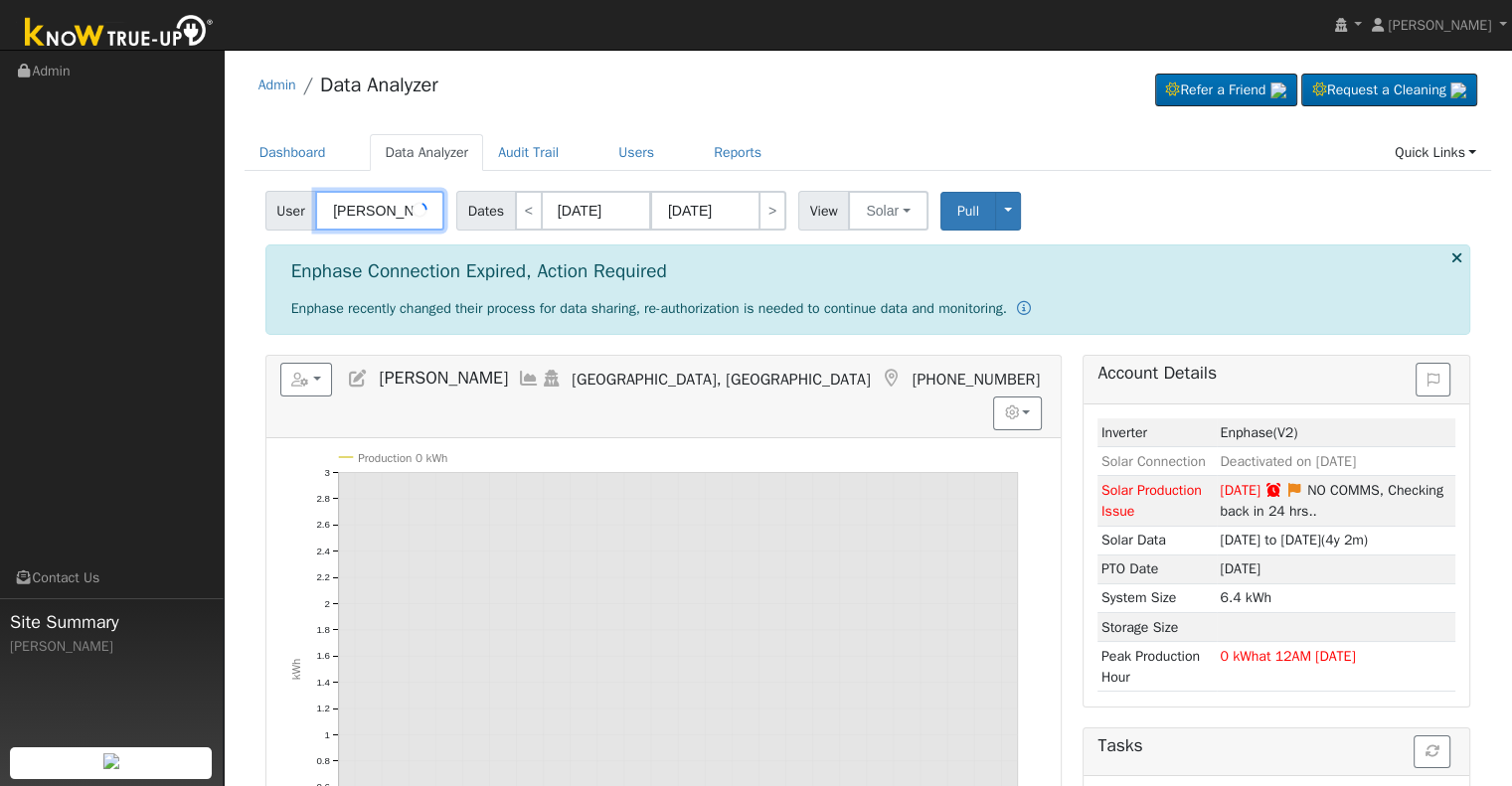 click on "Hope Loudenslager" at bounding box center [380, 211] 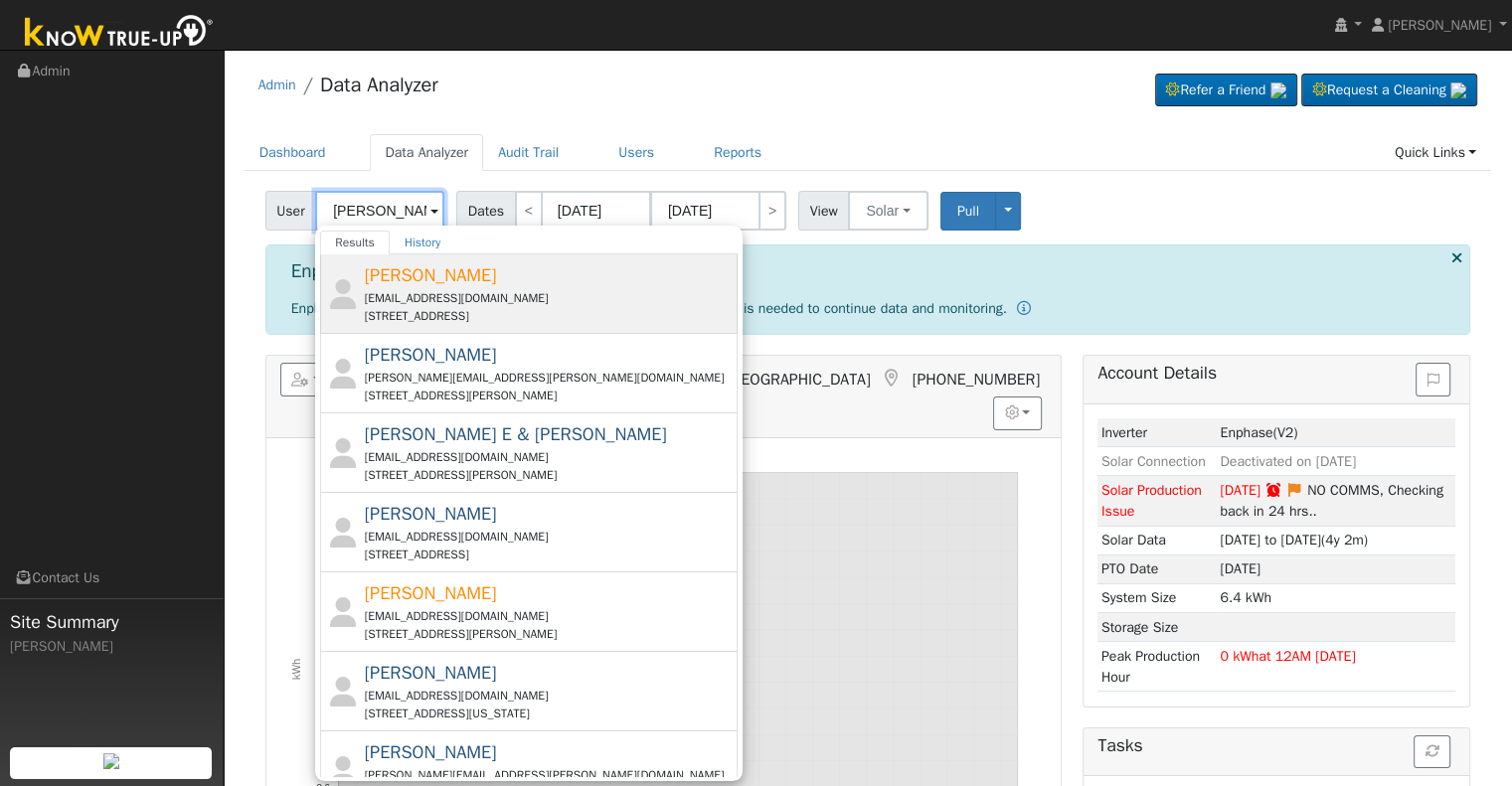 type on "Sandra Castro" 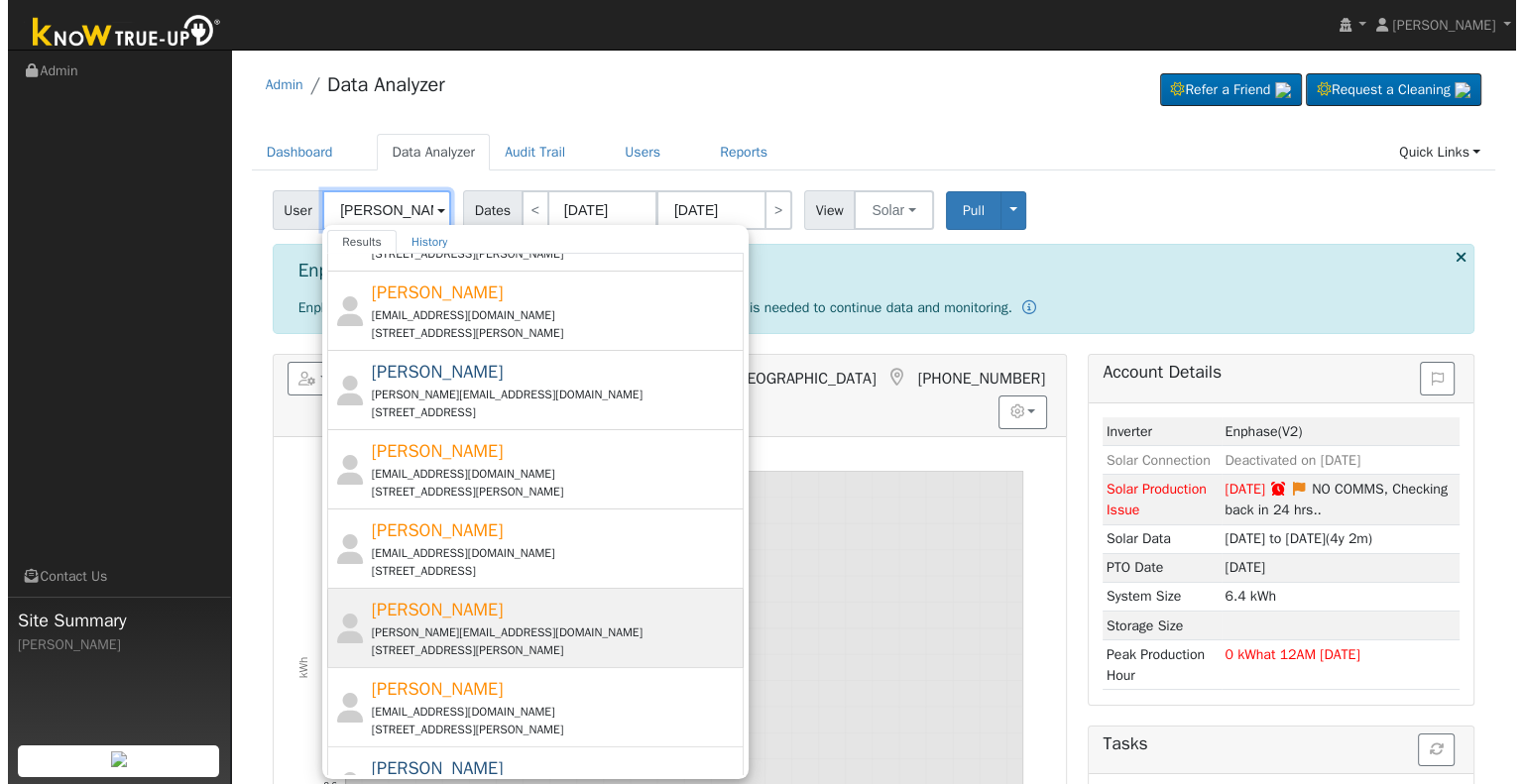 scroll, scrollTop: 595, scrollLeft: 0, axis: vertical 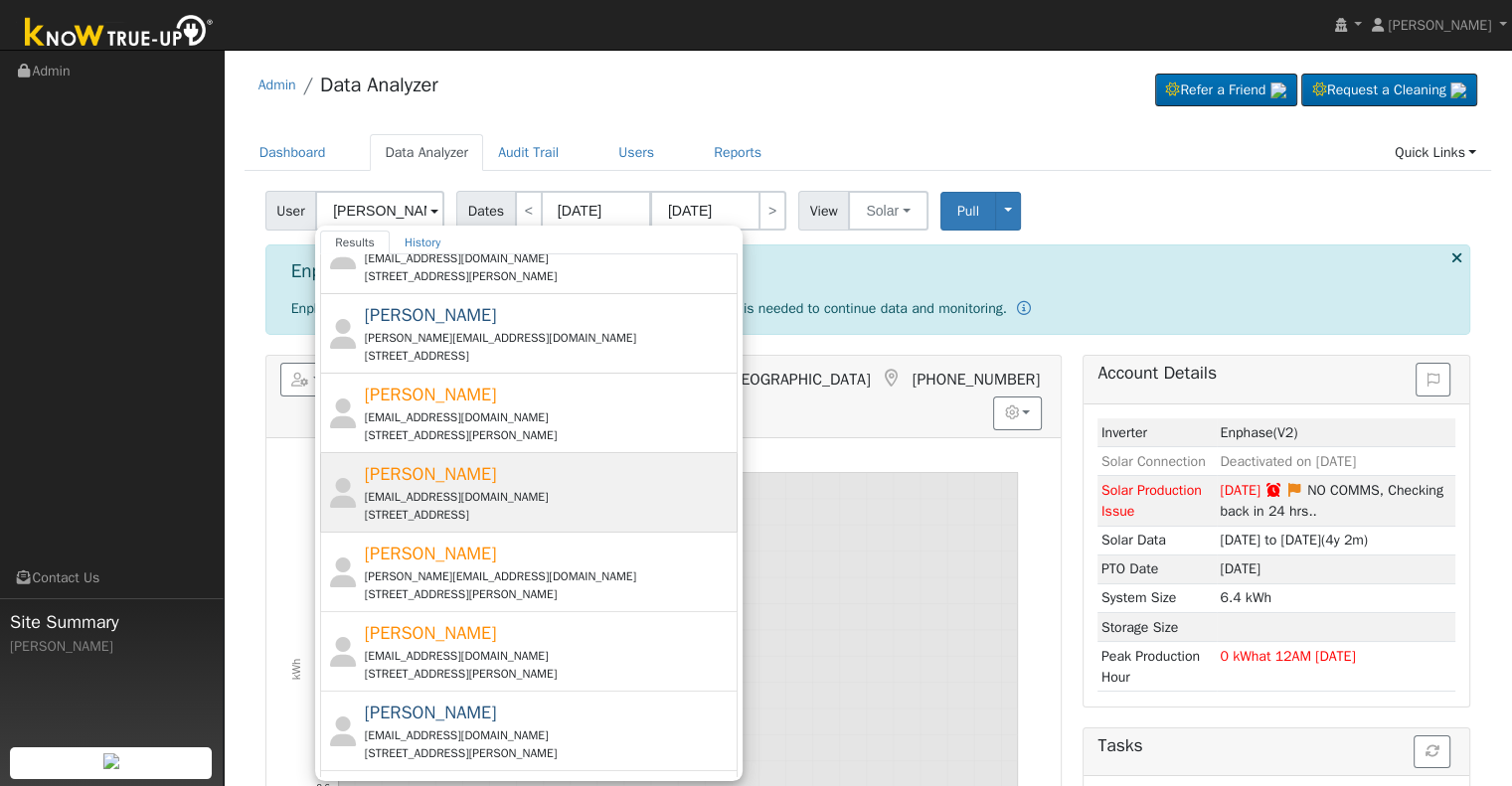 click on "none@notyet.net" at bounding box center (549, 497) 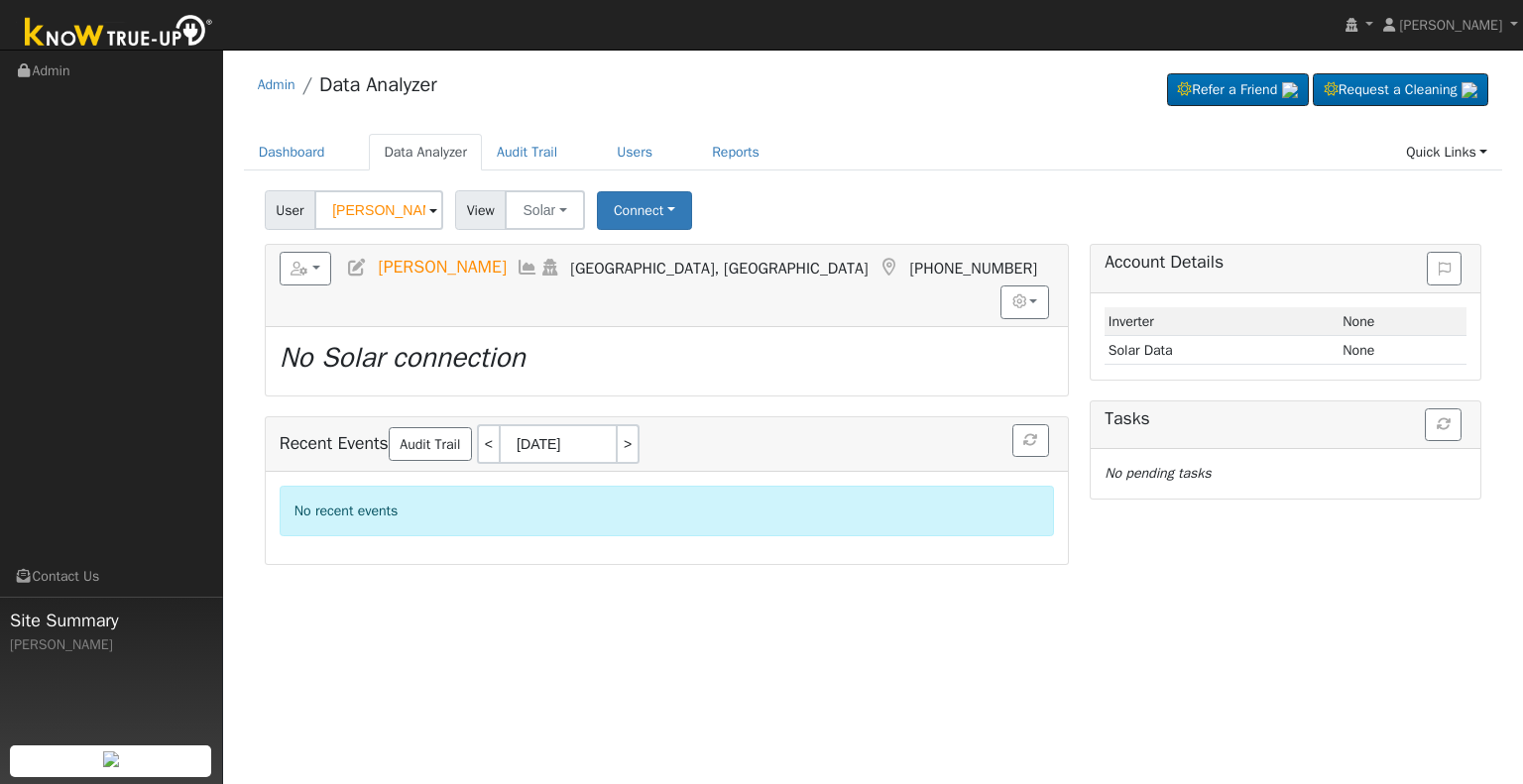 click at bounding box center [357, 268] 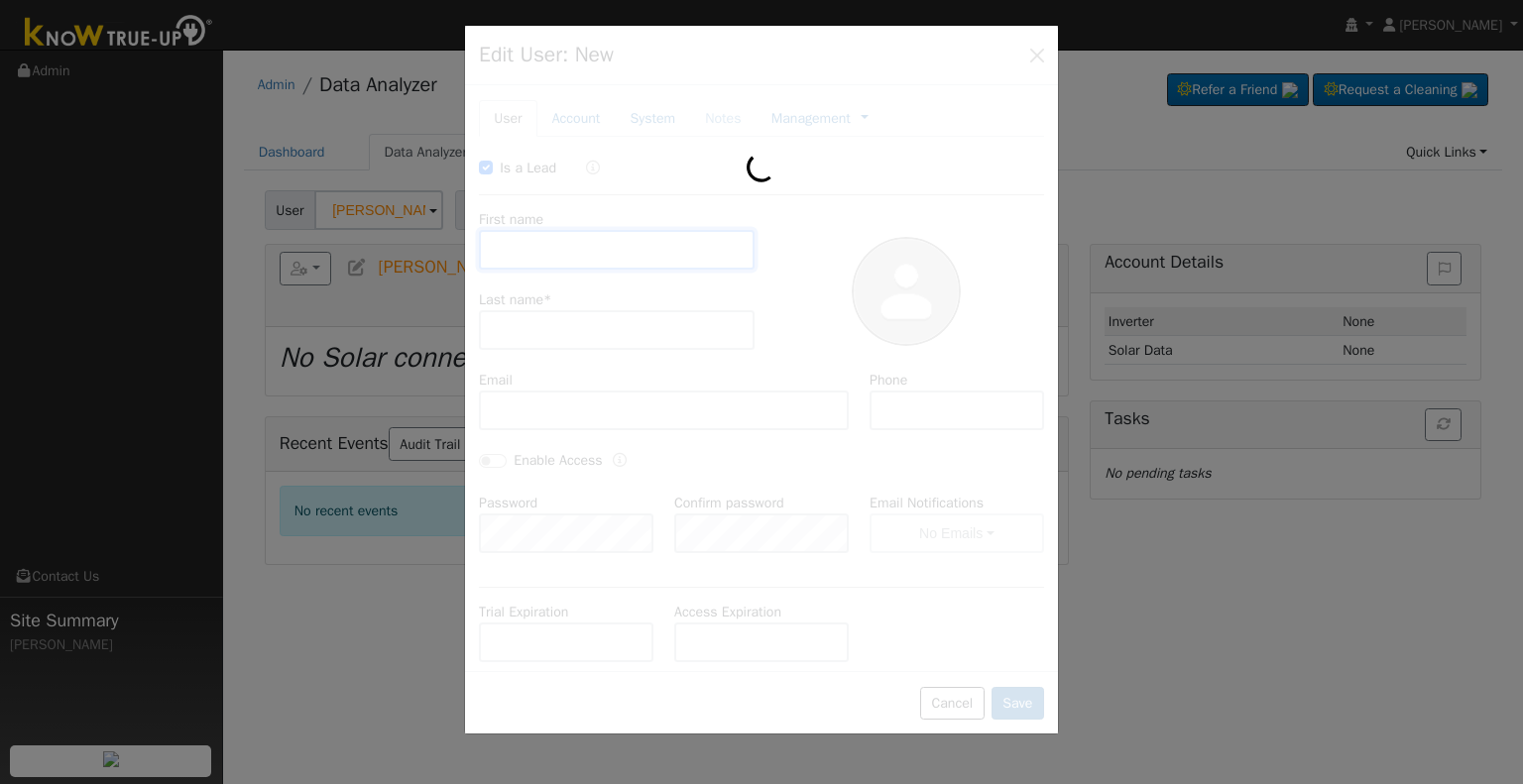 checkbox on "true" 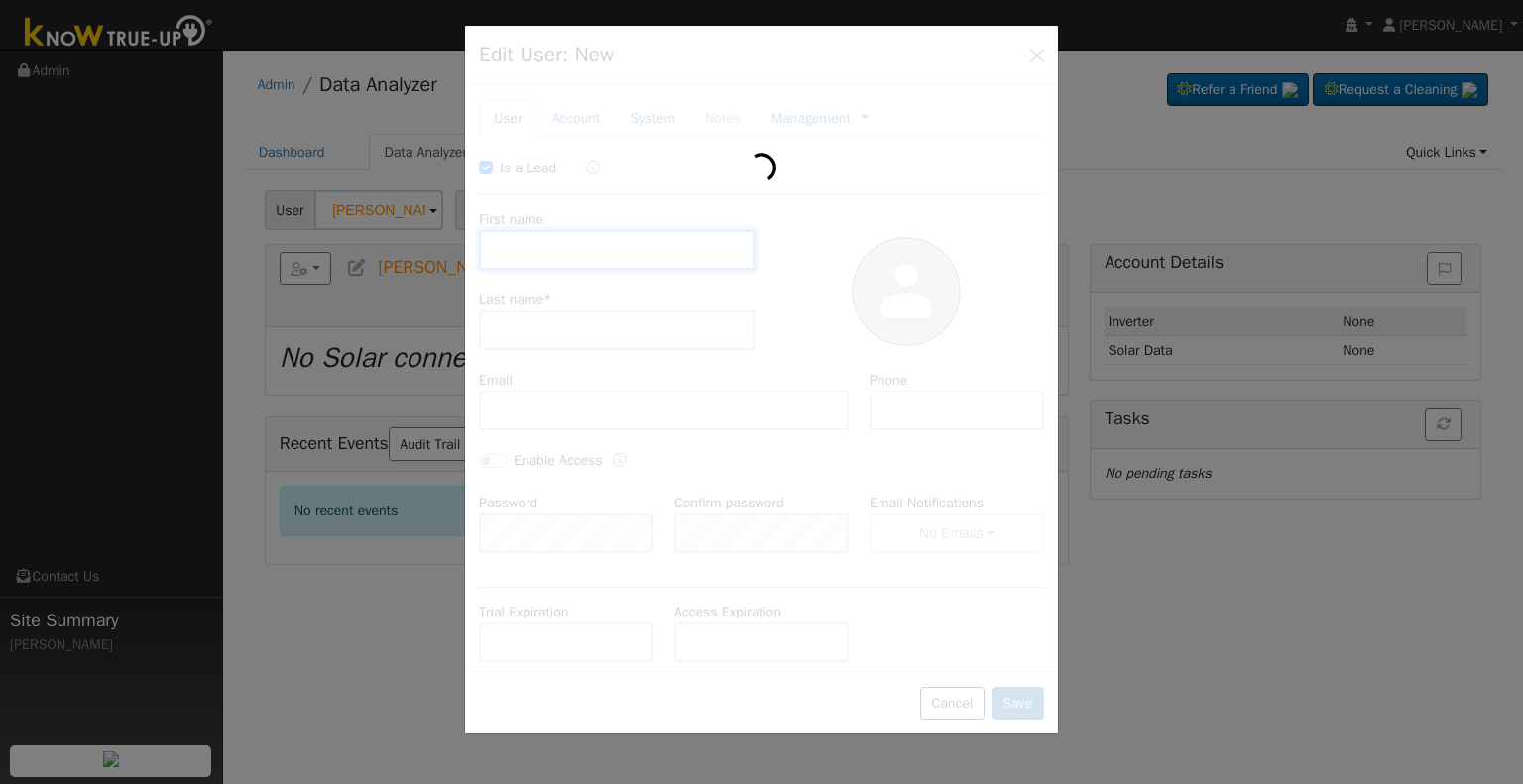 type on "Sandra" 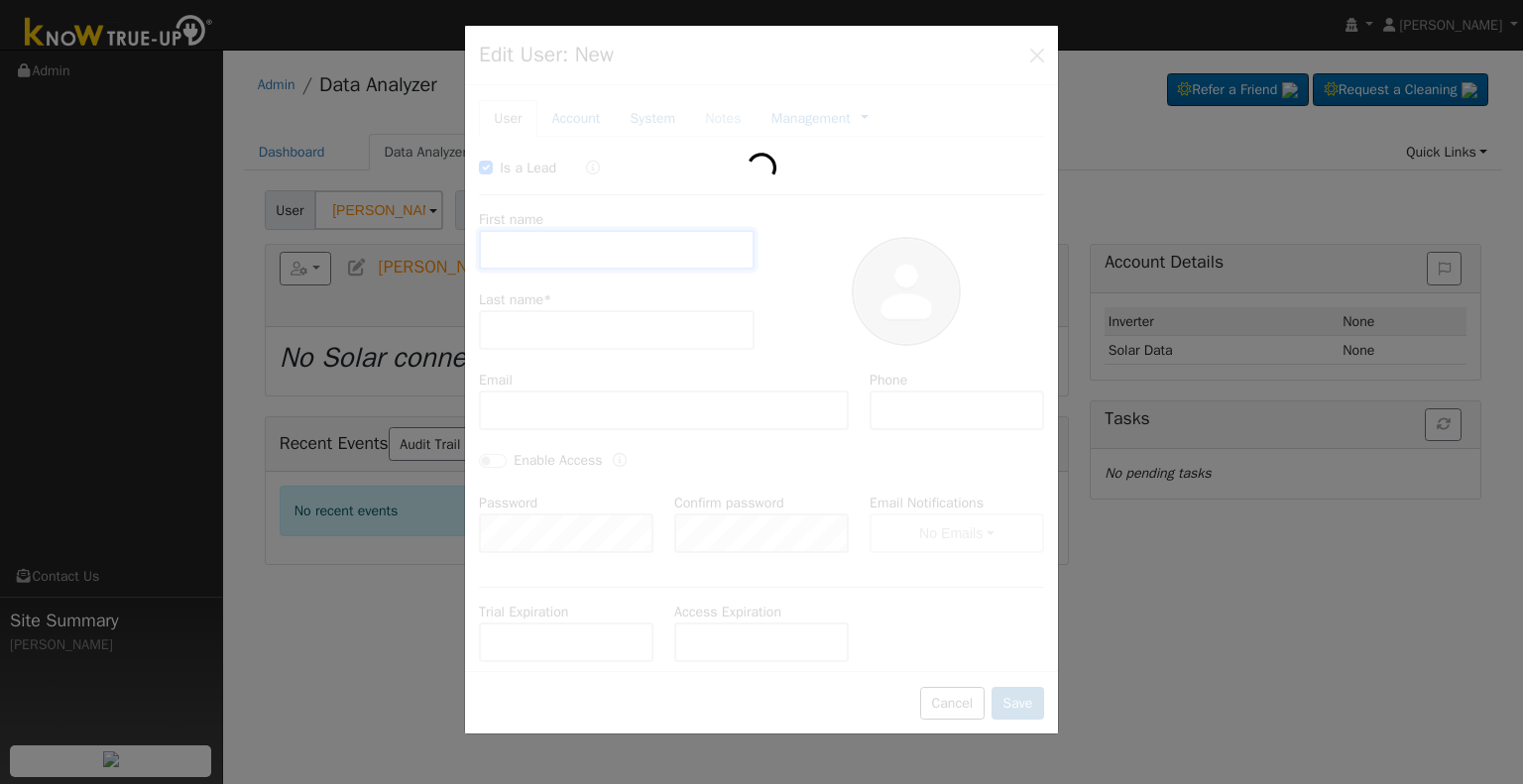 type on "Castro" 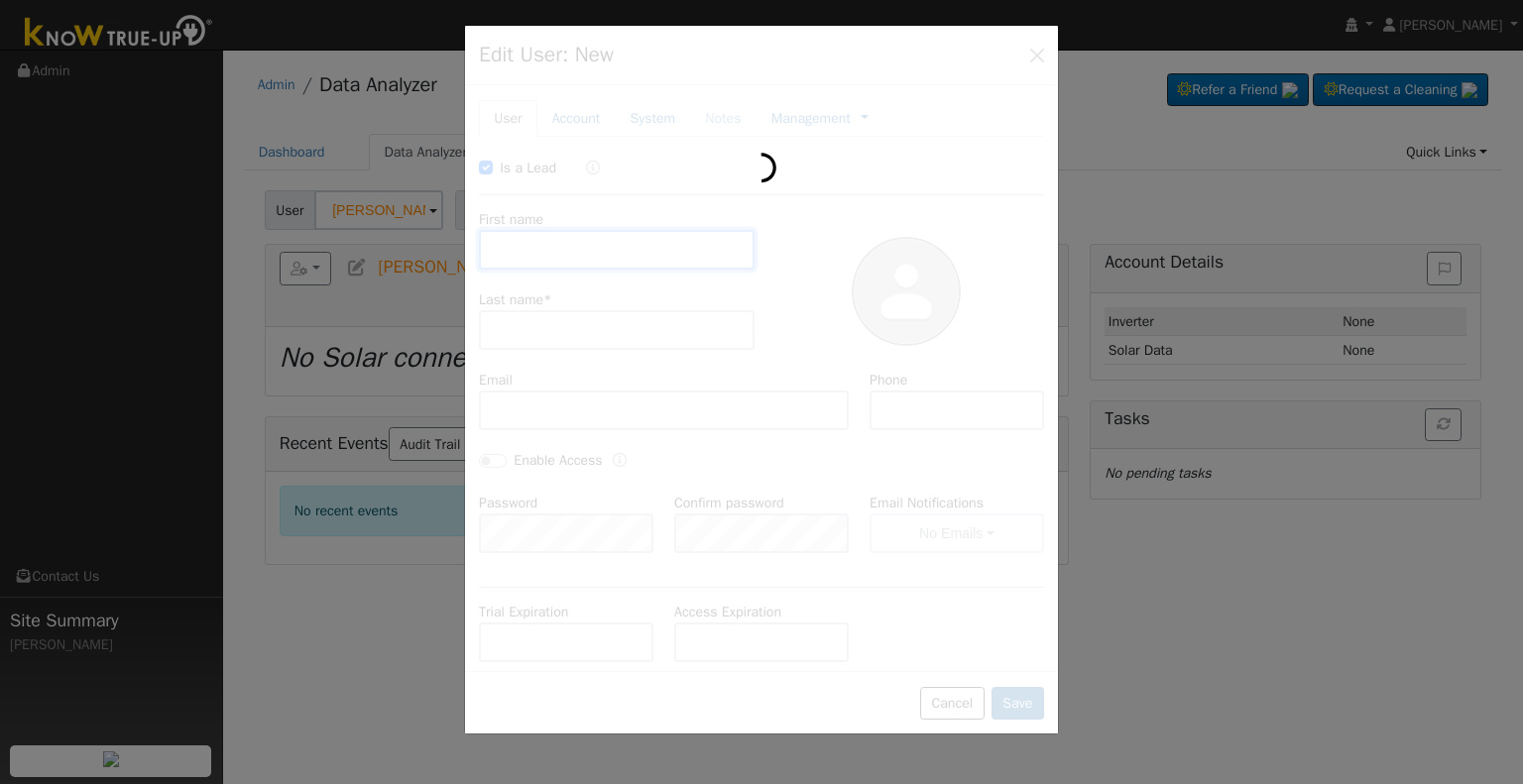 type on "none@notyet.net" 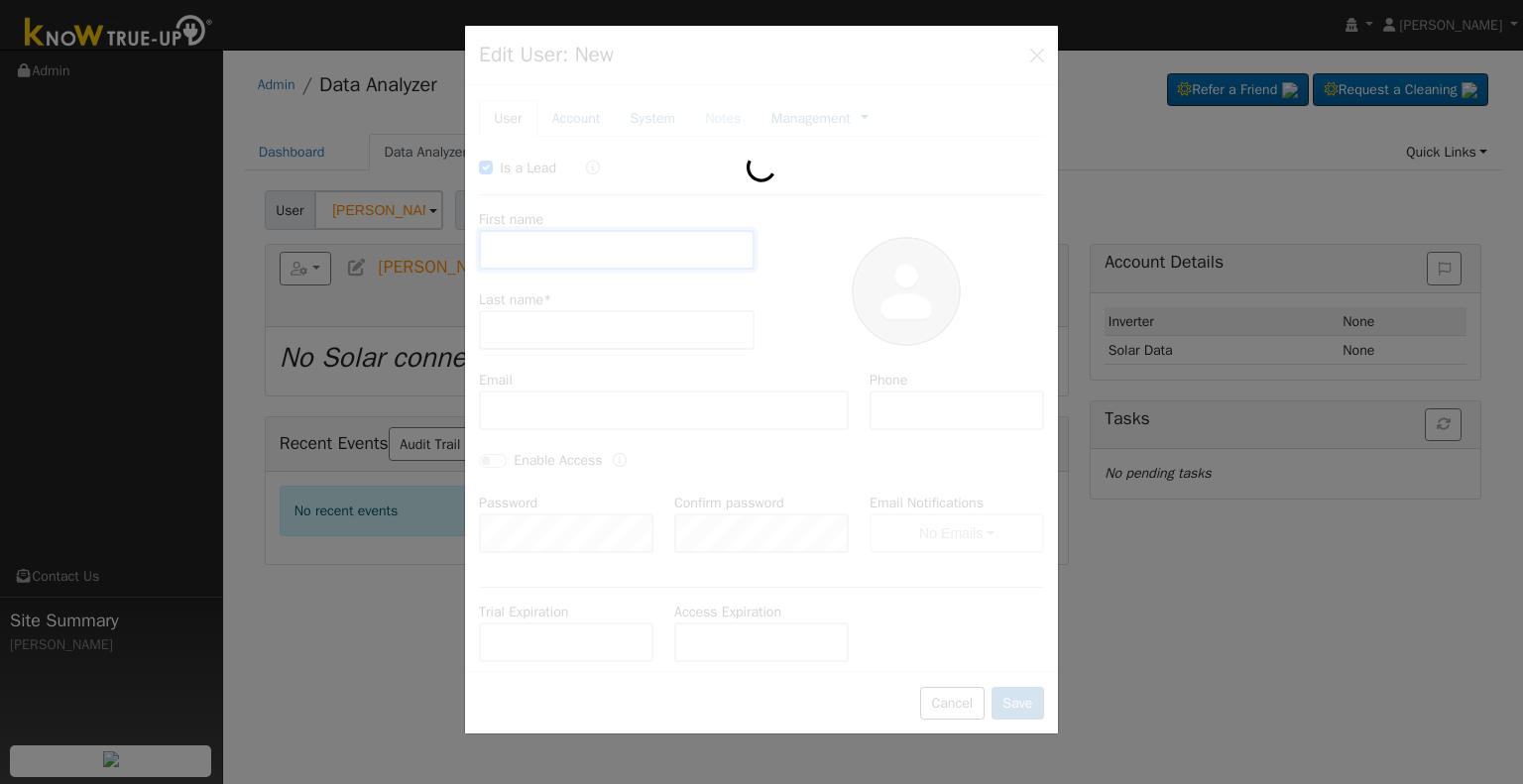type on "925-634-4944" 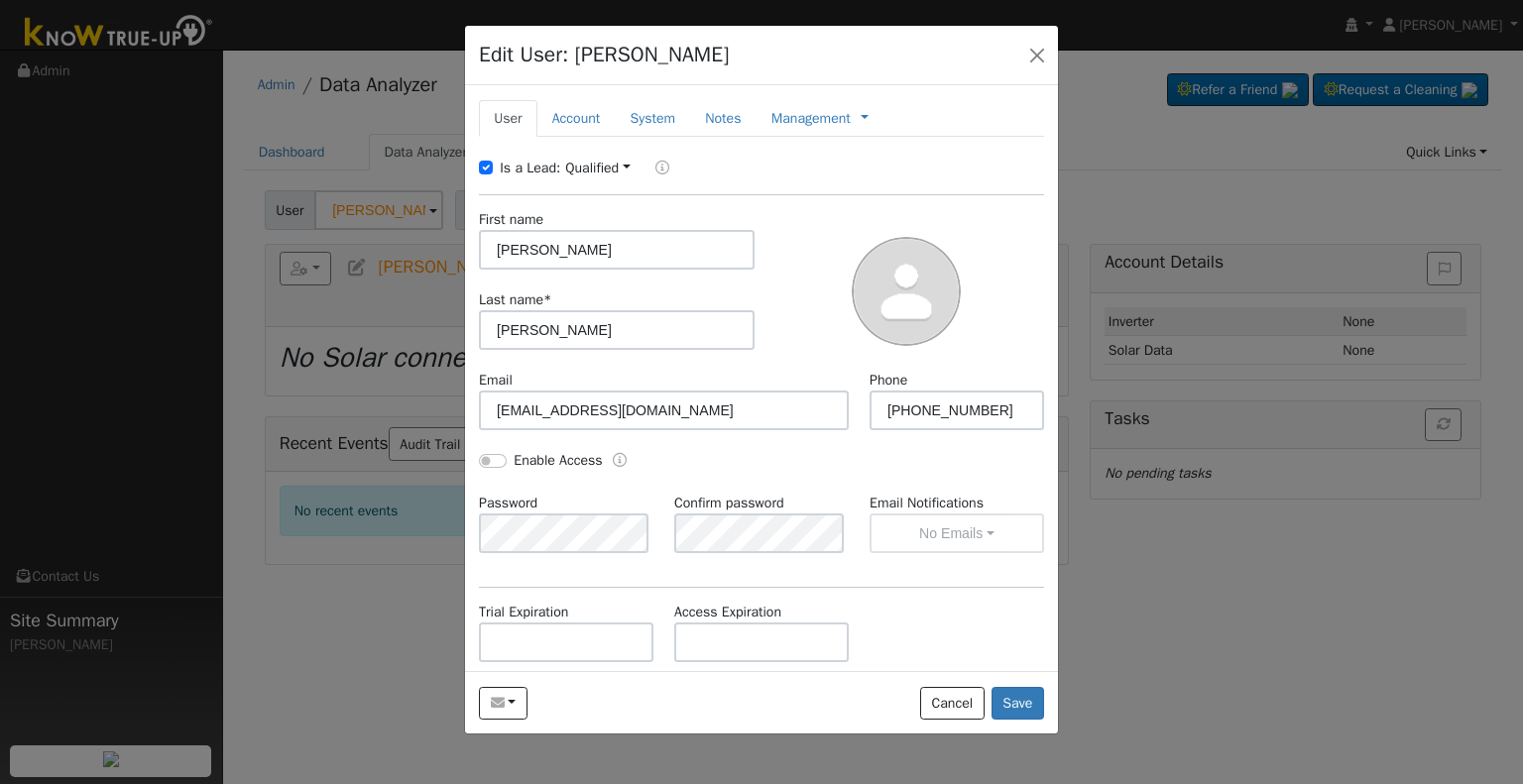 click on "Qualified" at bounding box center [598, 168] 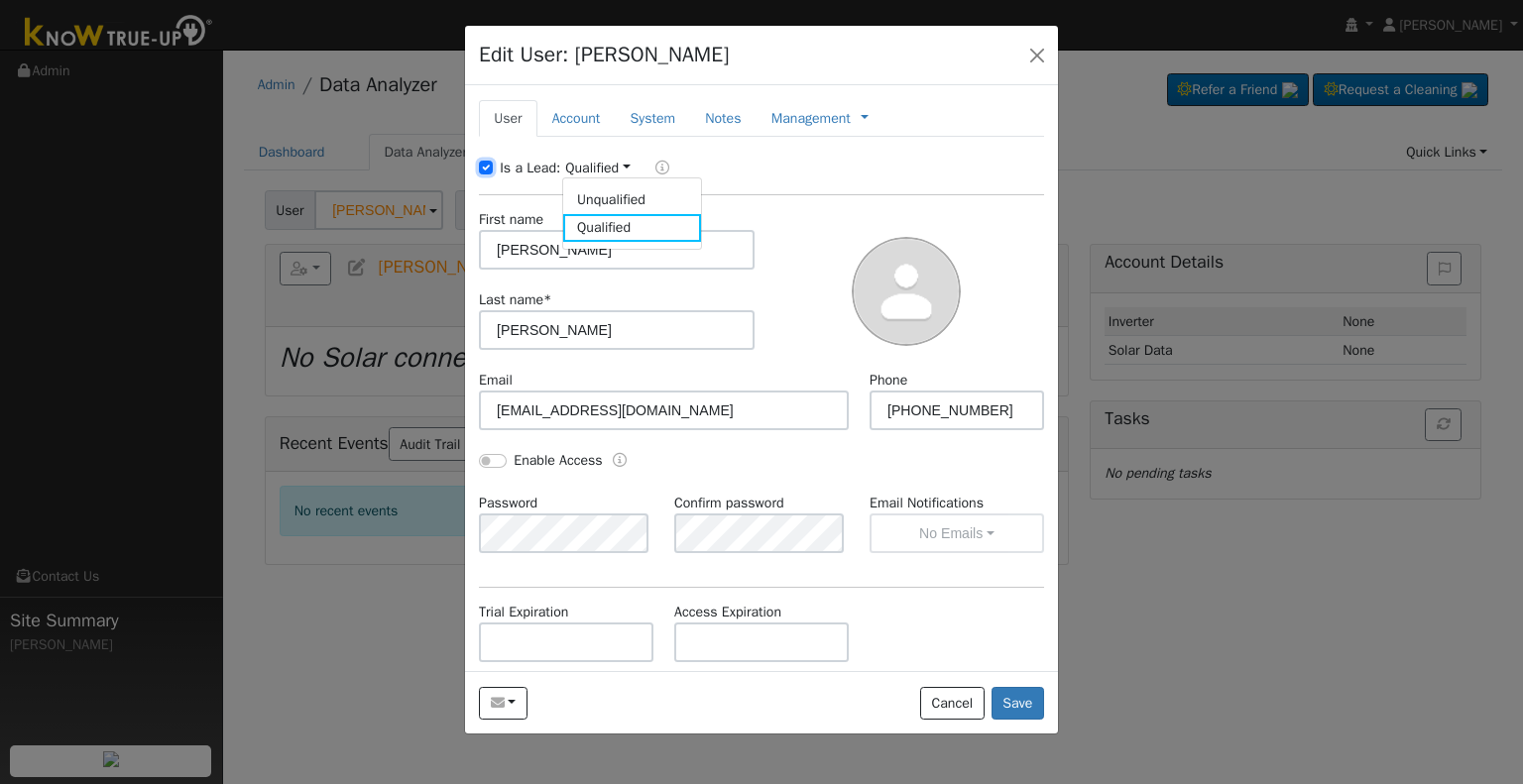 click on "Is a Lead:" at bounding box center (486, 168) 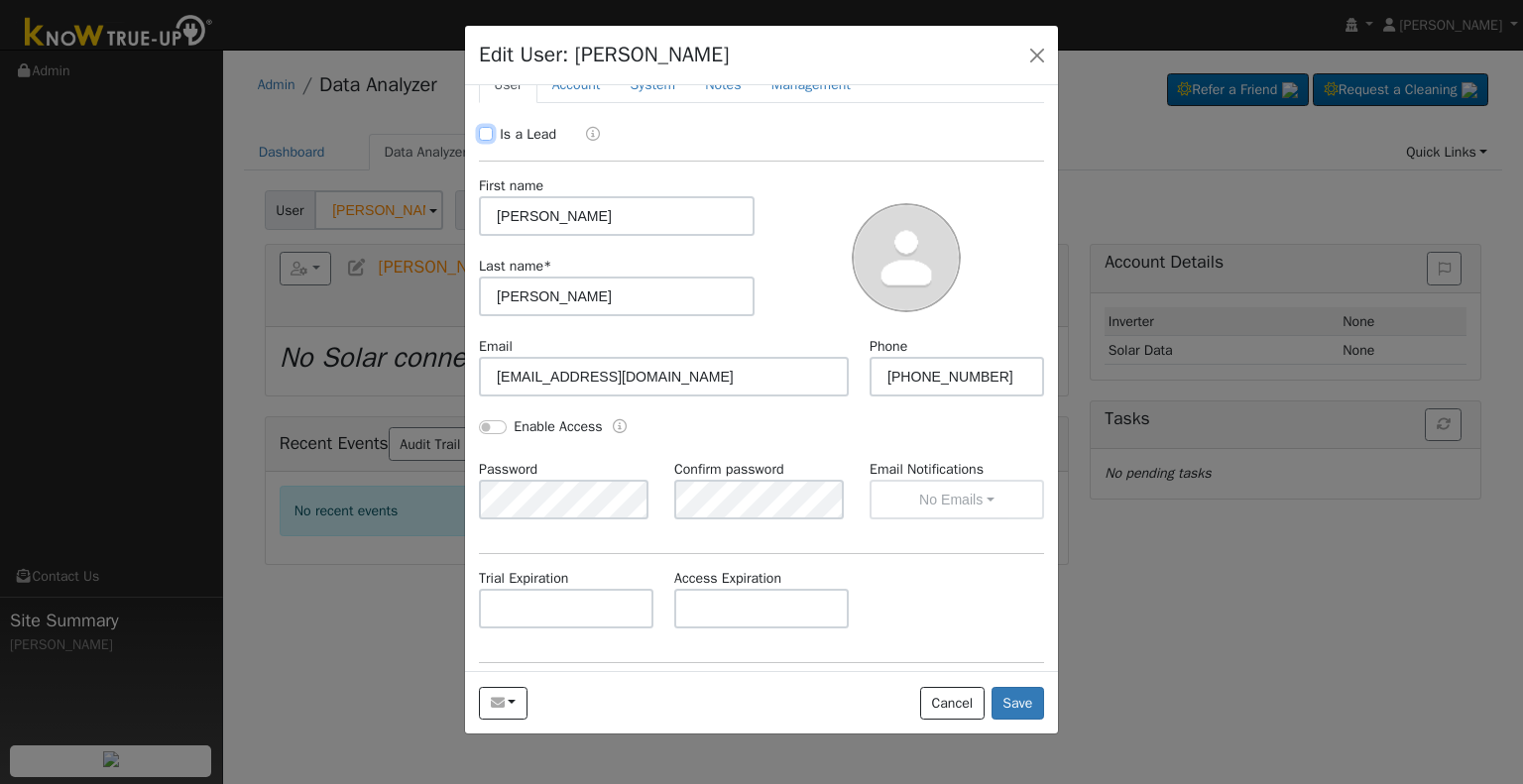 scroll, scrollTop: 0, scrollLeft: 0, axis: both 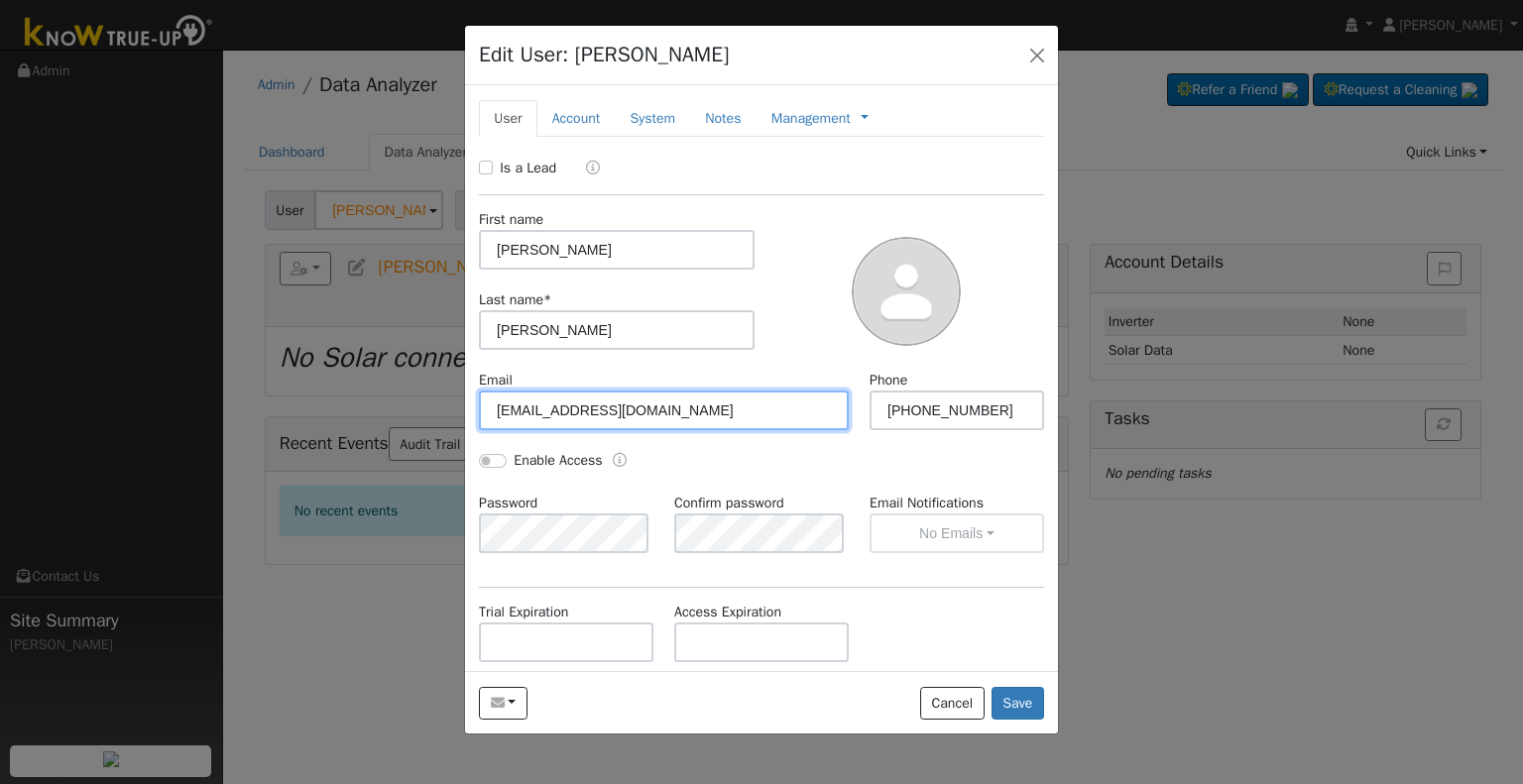 drag, startPoint x: 677, startPoint y: 413, endPoint x: 371, endPoint y: 411, distance: 306.00654 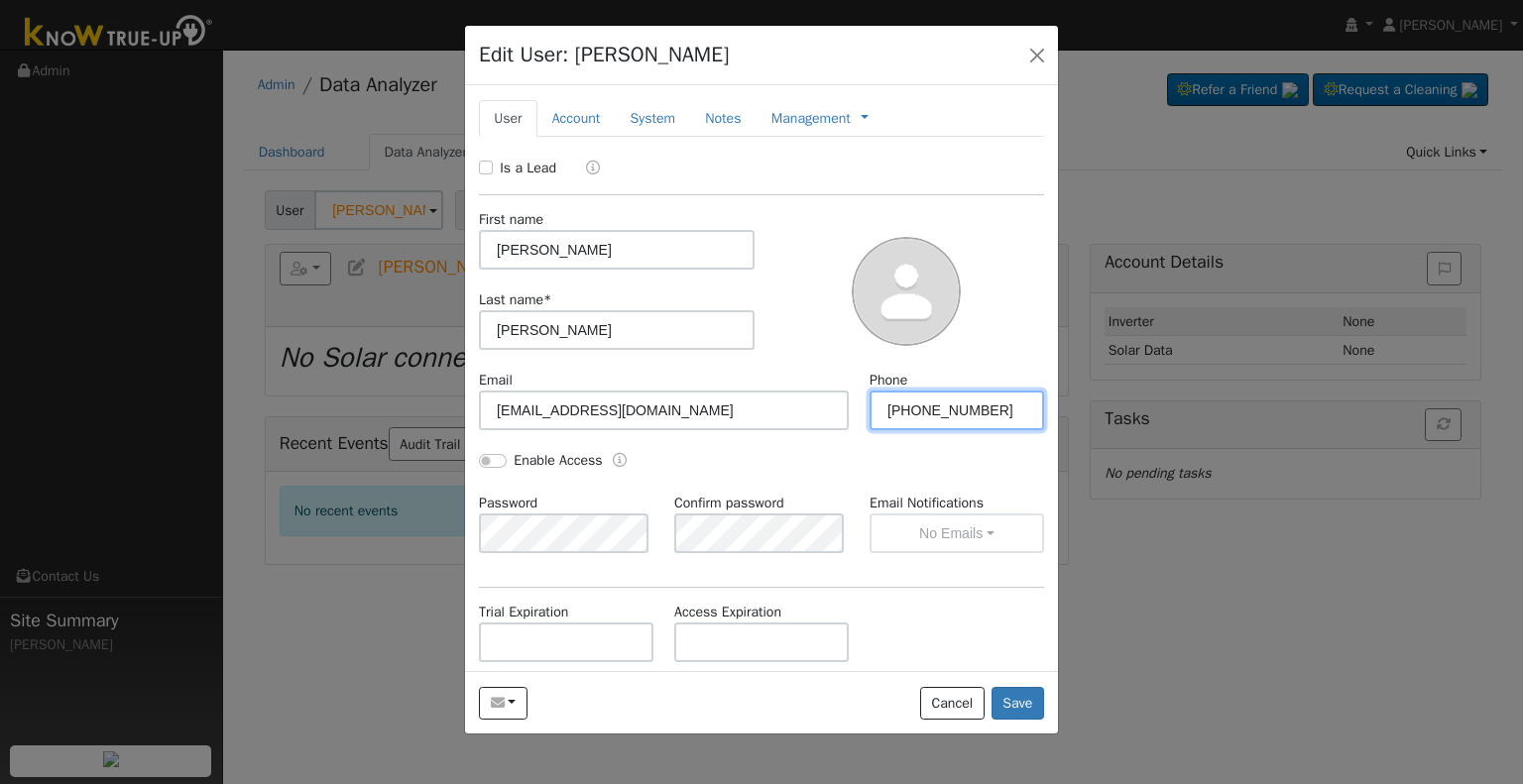 drag, startPoint x: 968, startPoint y: 420, endPoint x: 831, endPoint y: 407, distance: 137.61541 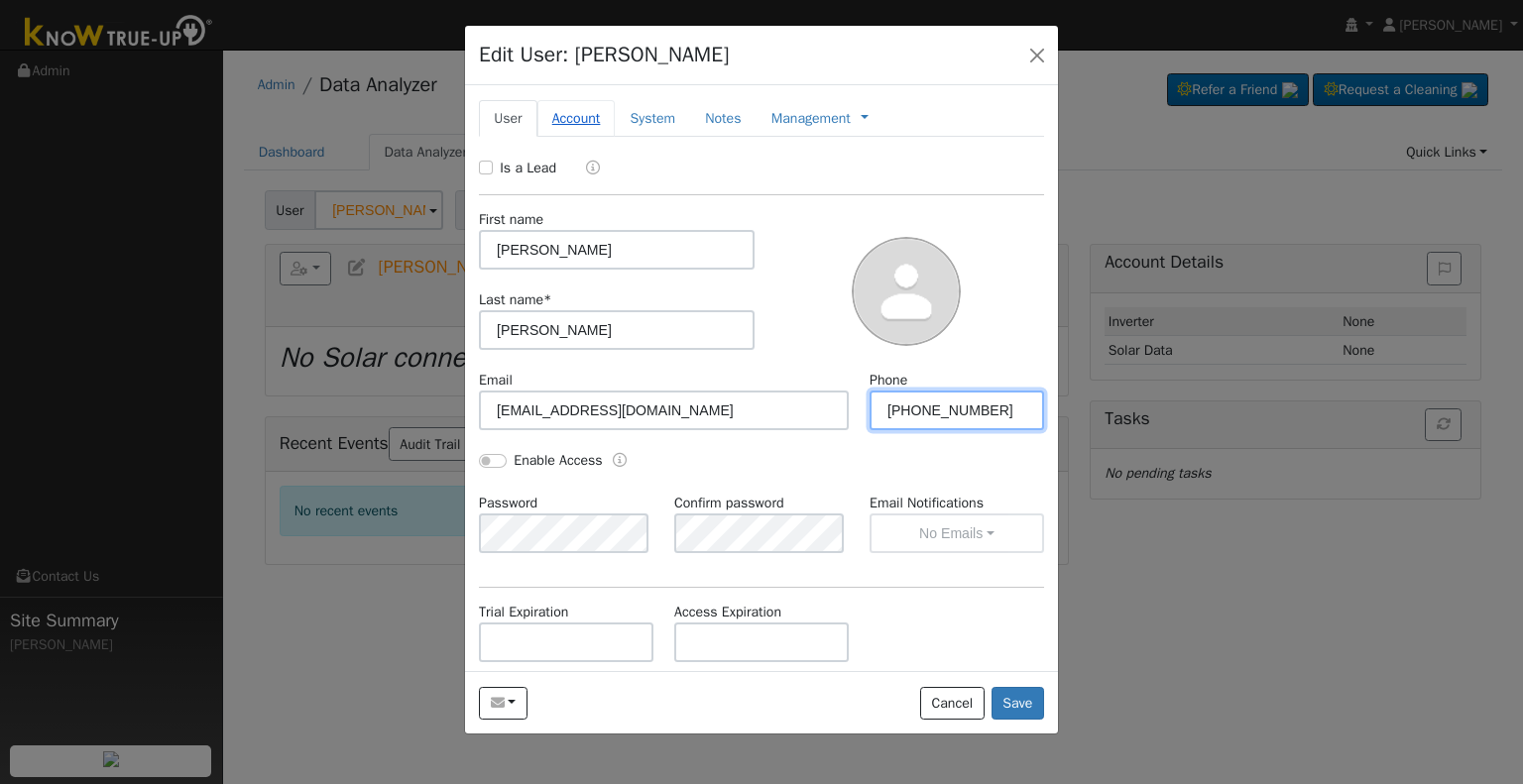 type on "(925) 858-2203" 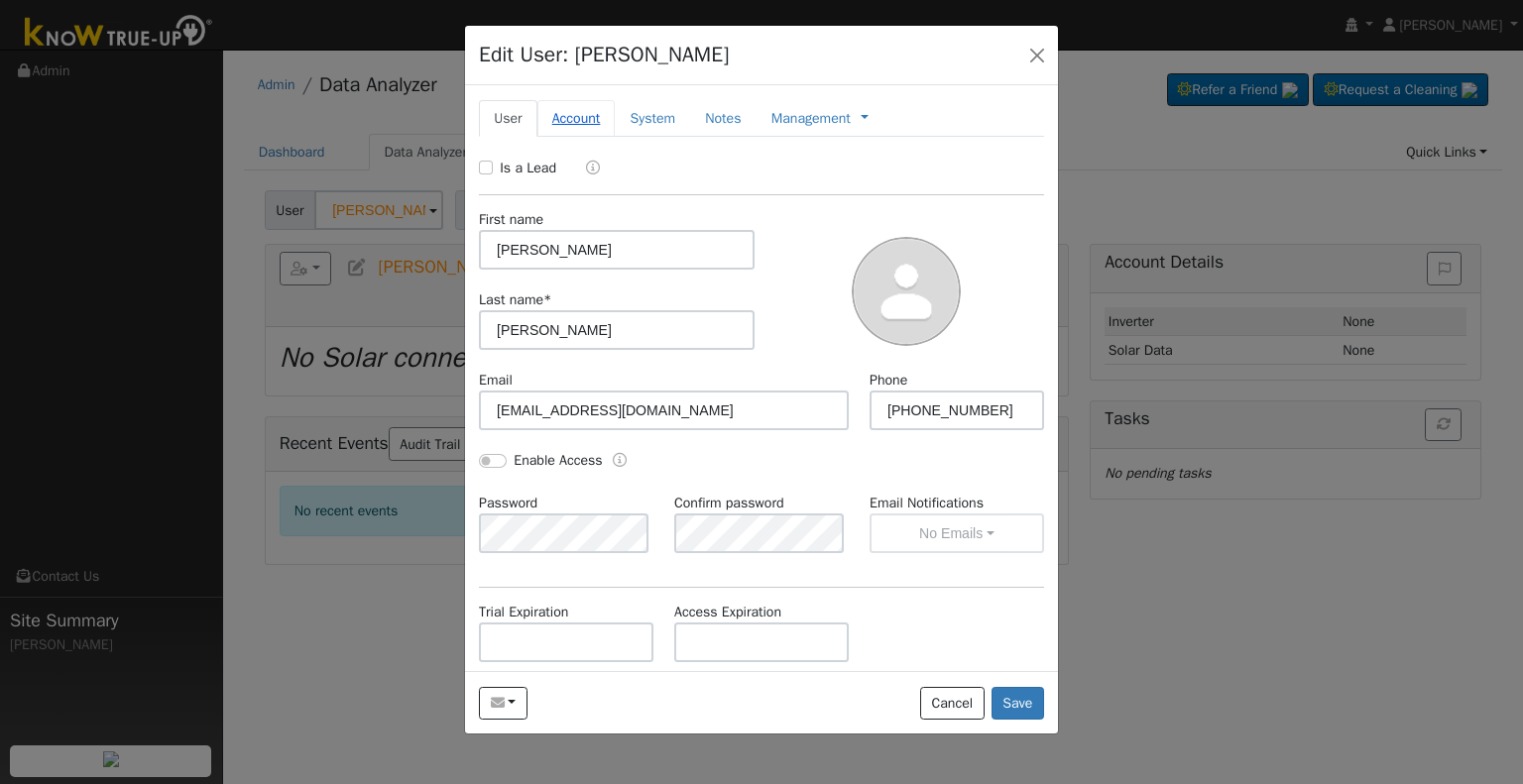 click on "Account" at bounding box center (576, 118) 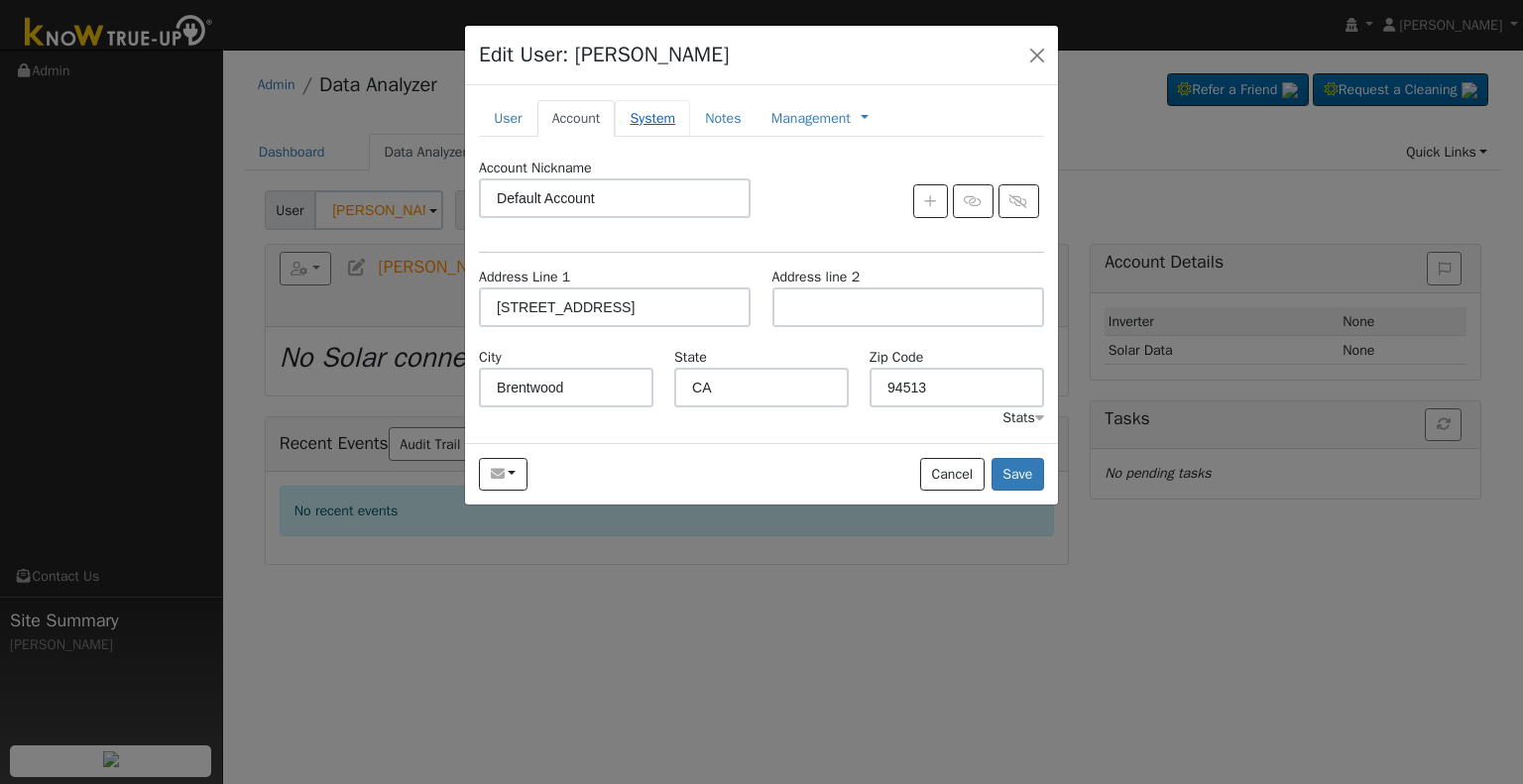 click on "System" at bounding box center [652, 118] 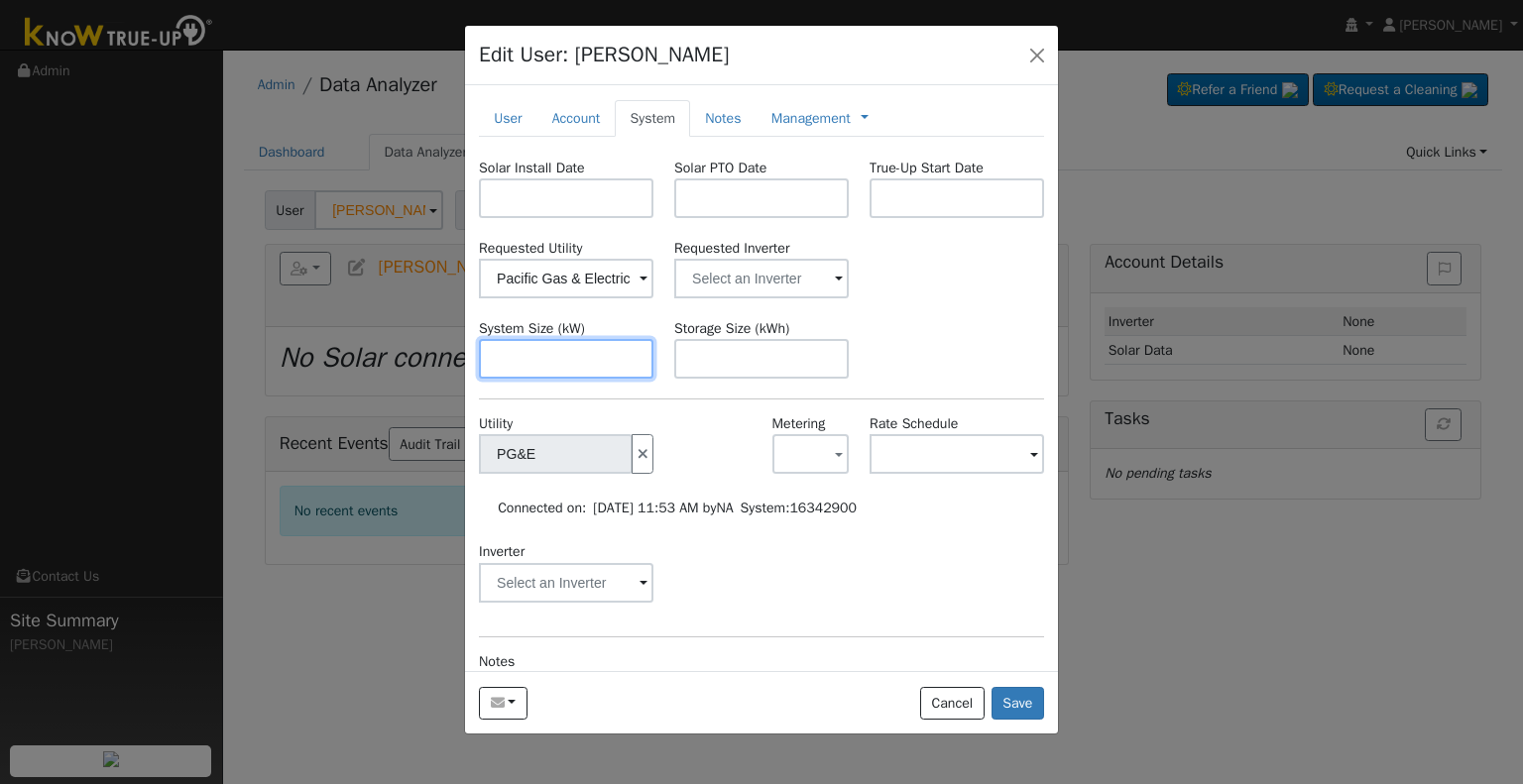 click at bounding box center (566, 359) 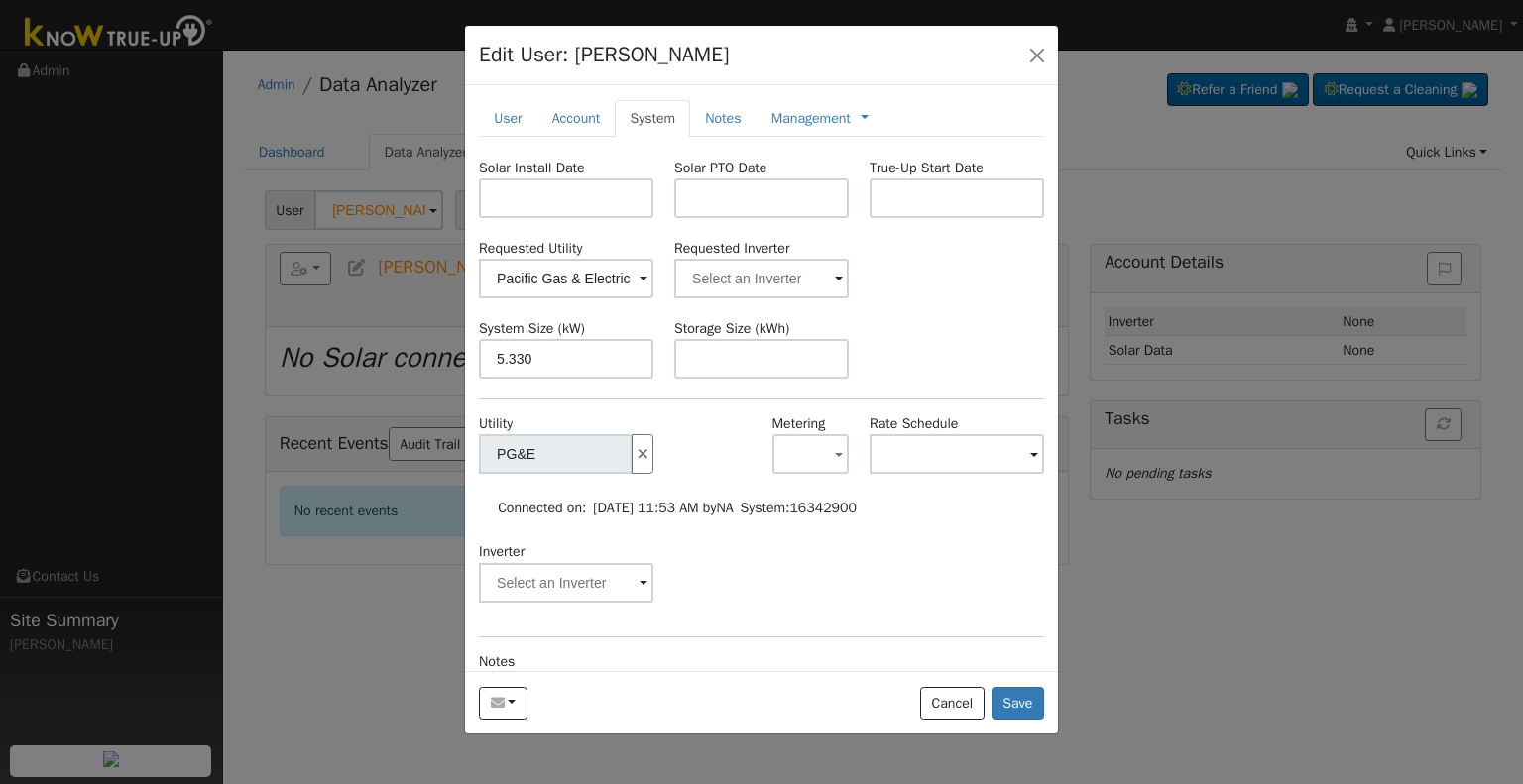 type on "5.3" 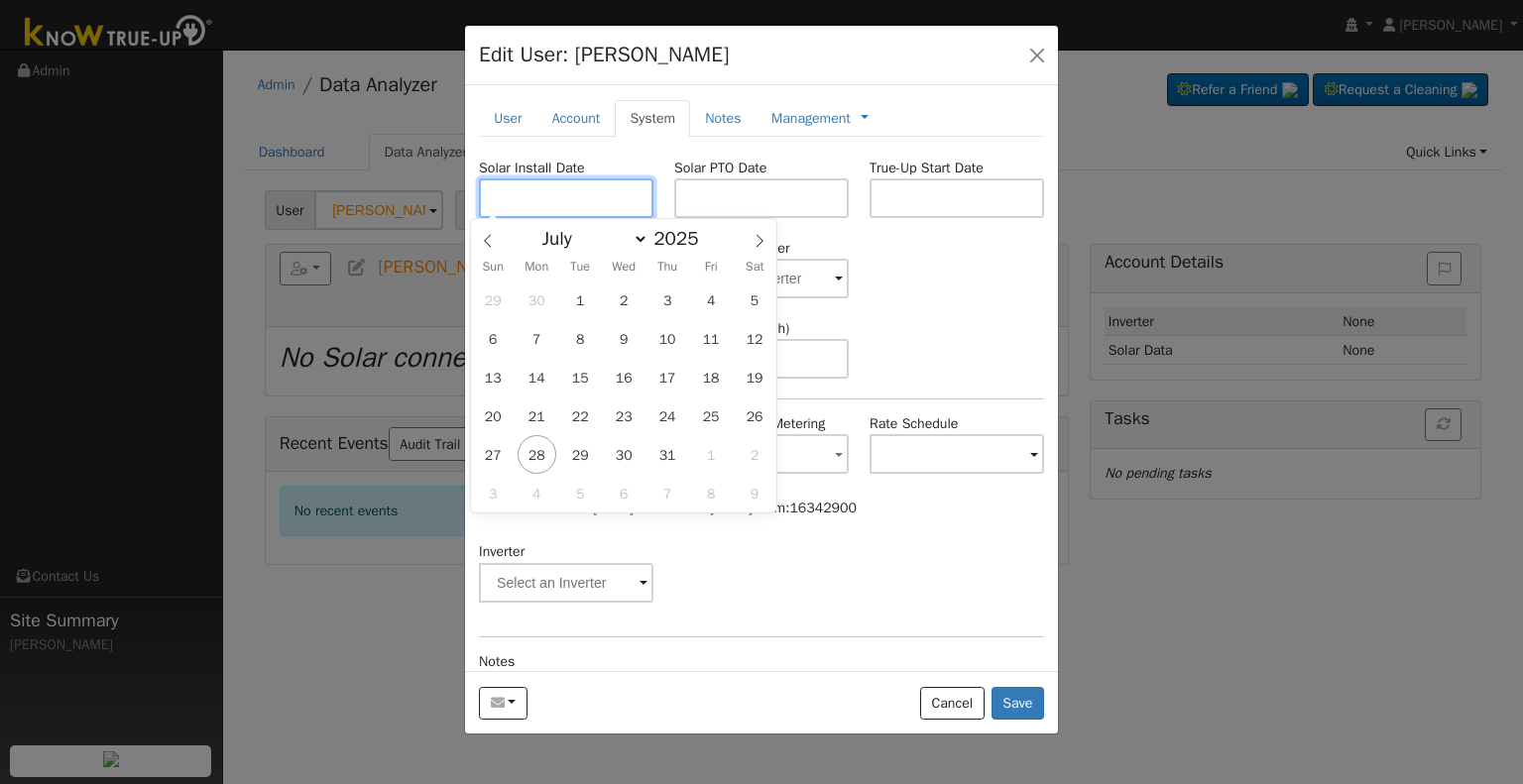click at bounding box center (566, 198) 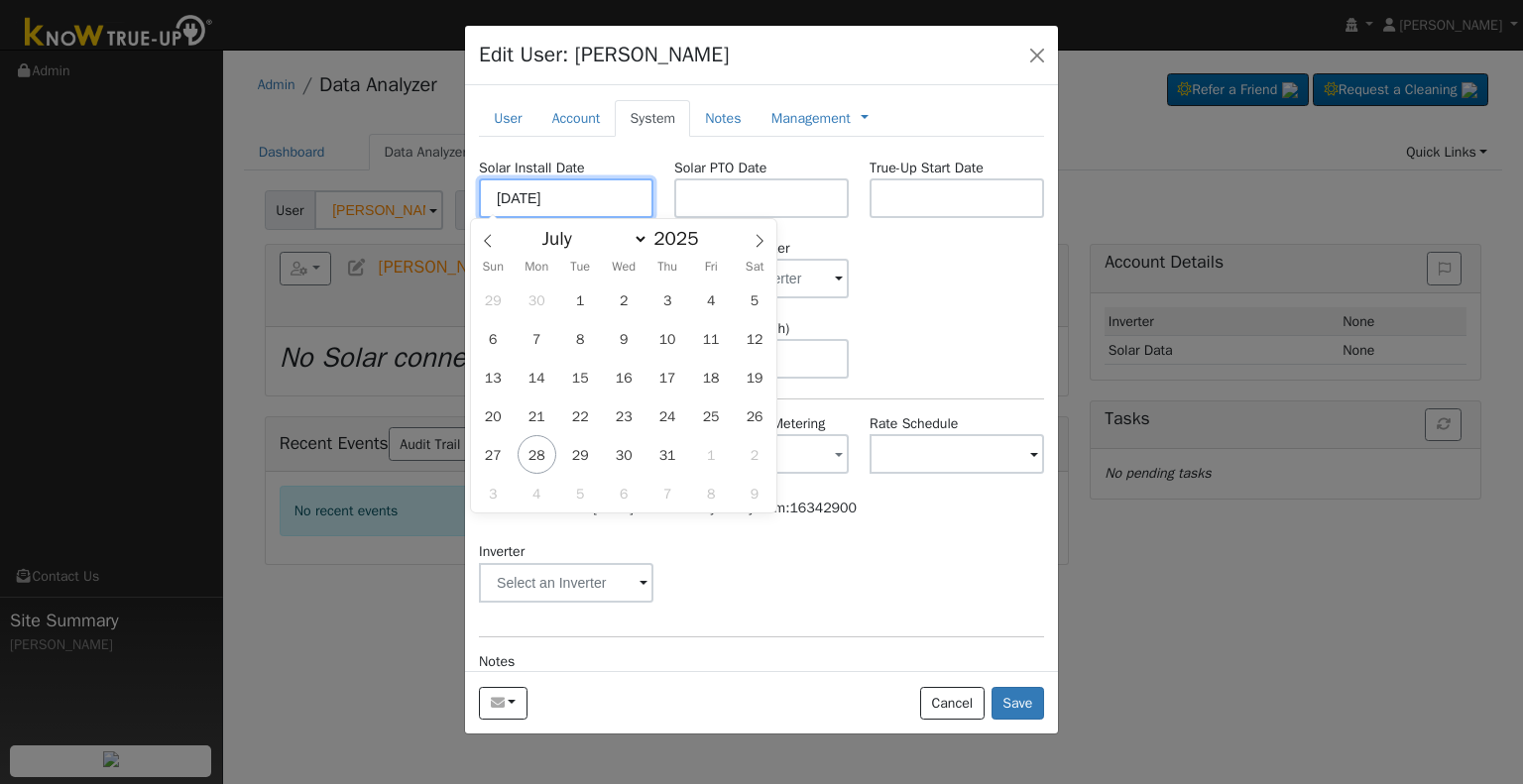 type on "05/27/2025" 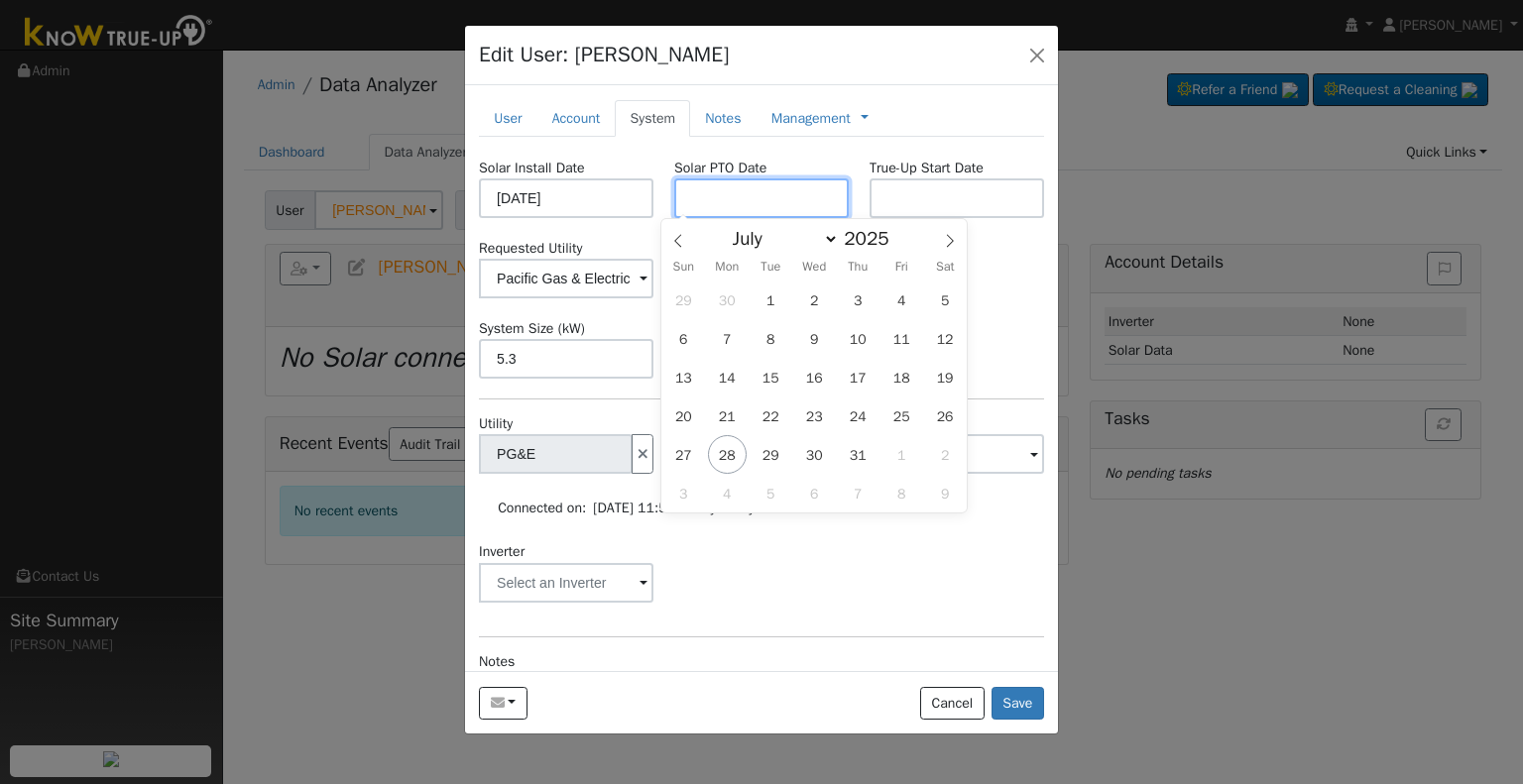 click at bounding box center (762, 198) 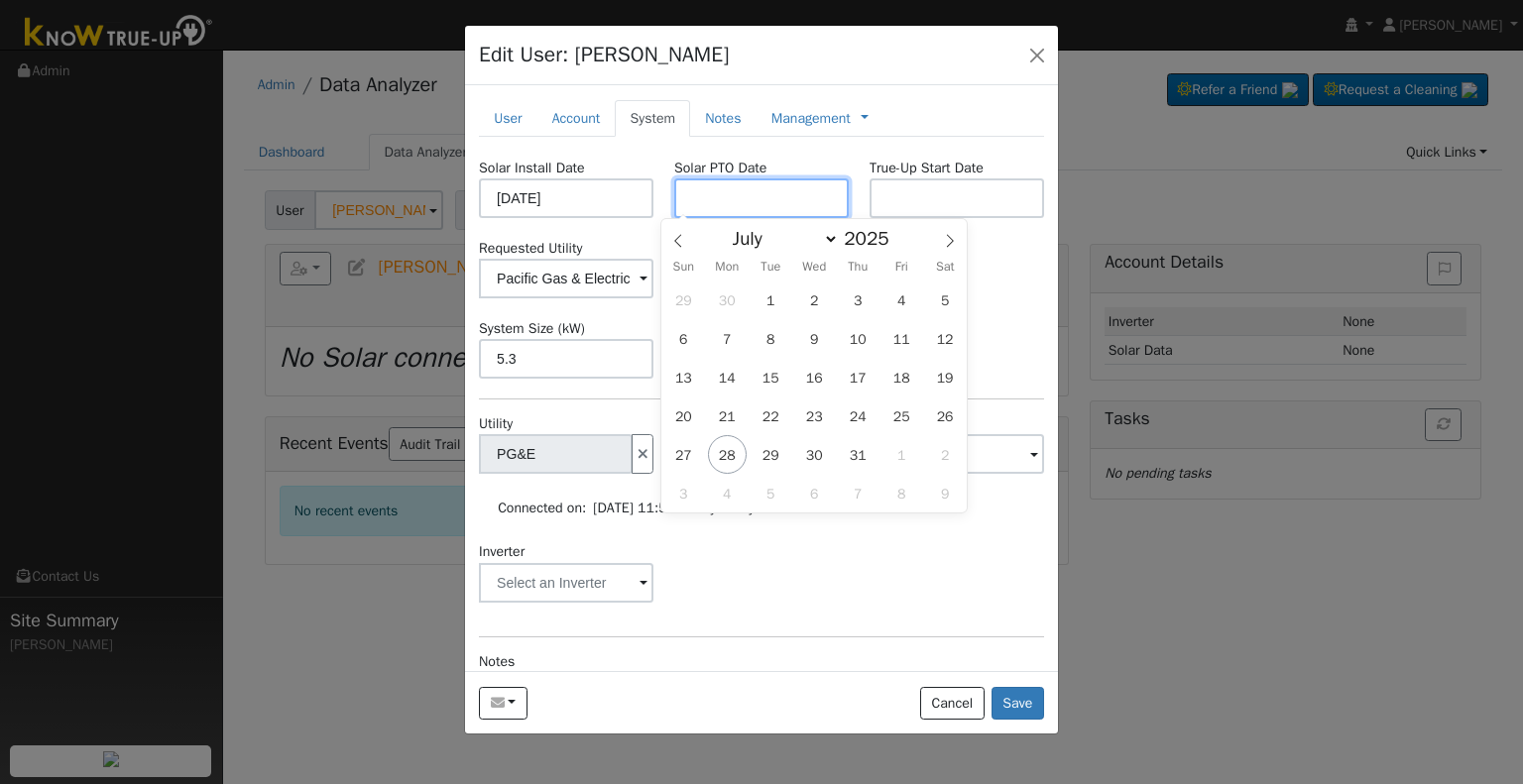 click at bounding box center (762, 198) 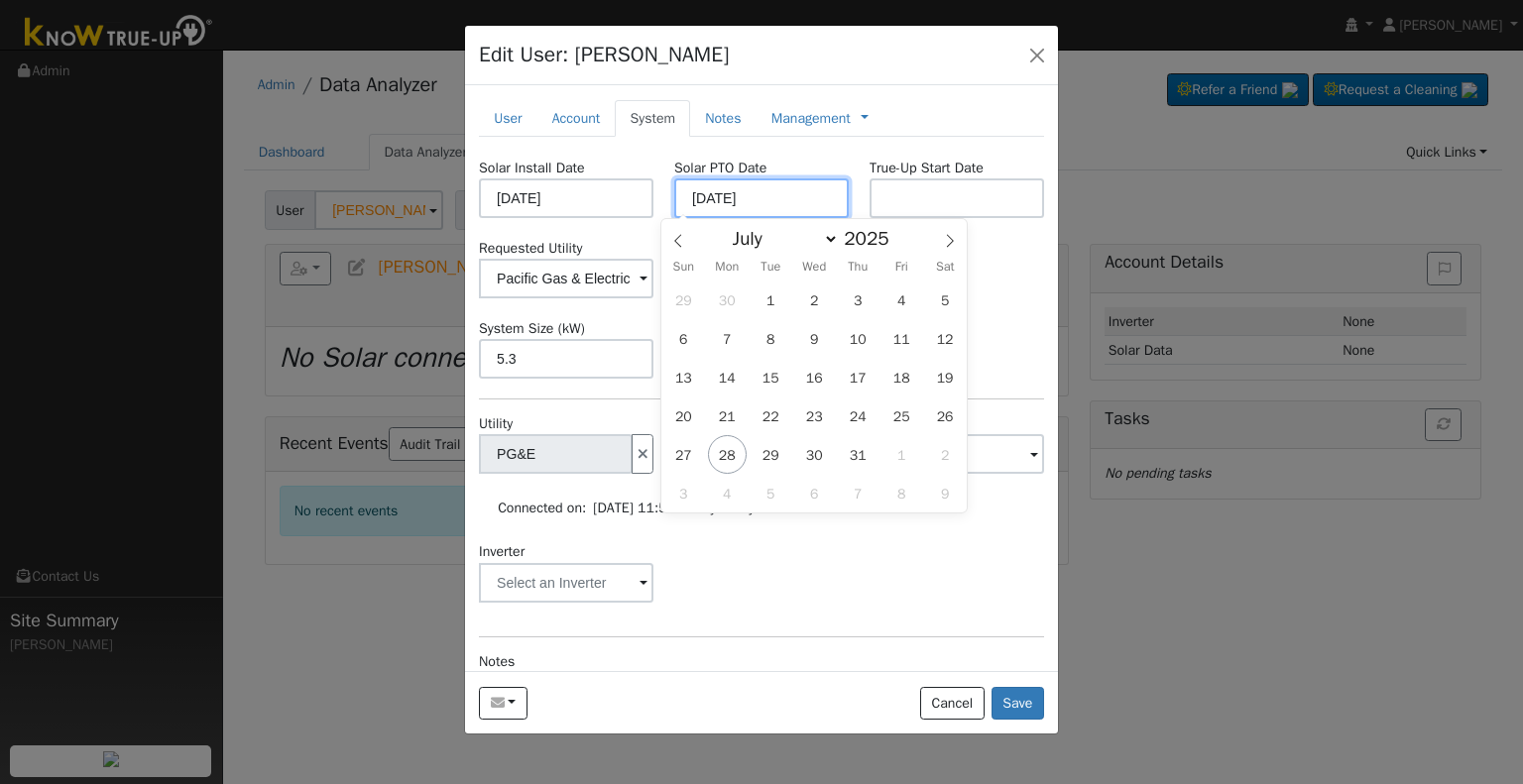 type on "[DATE]" 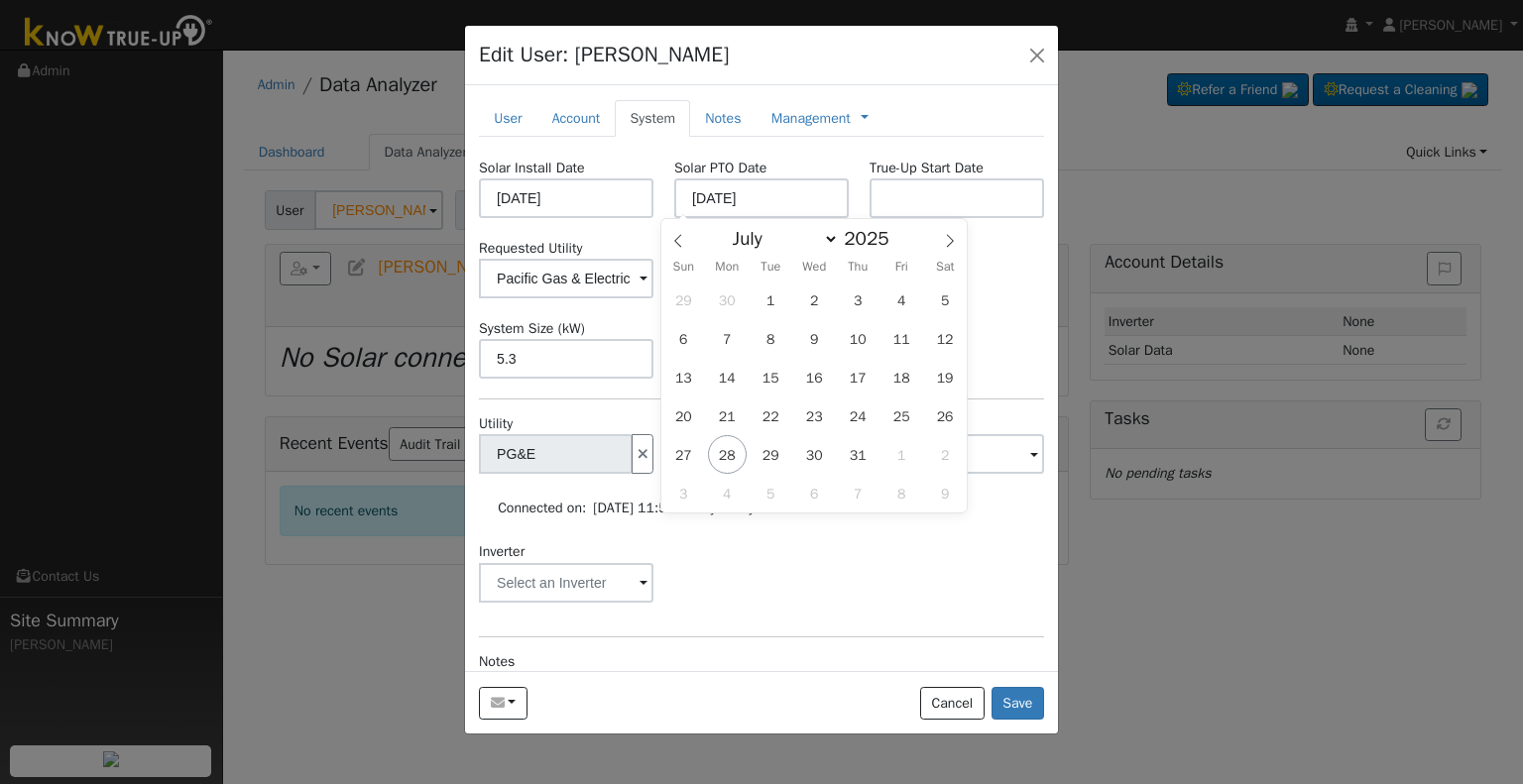 click on "System Size (kW) 5.3 Storage Size (kWh)" at bounding box center (762, 348) 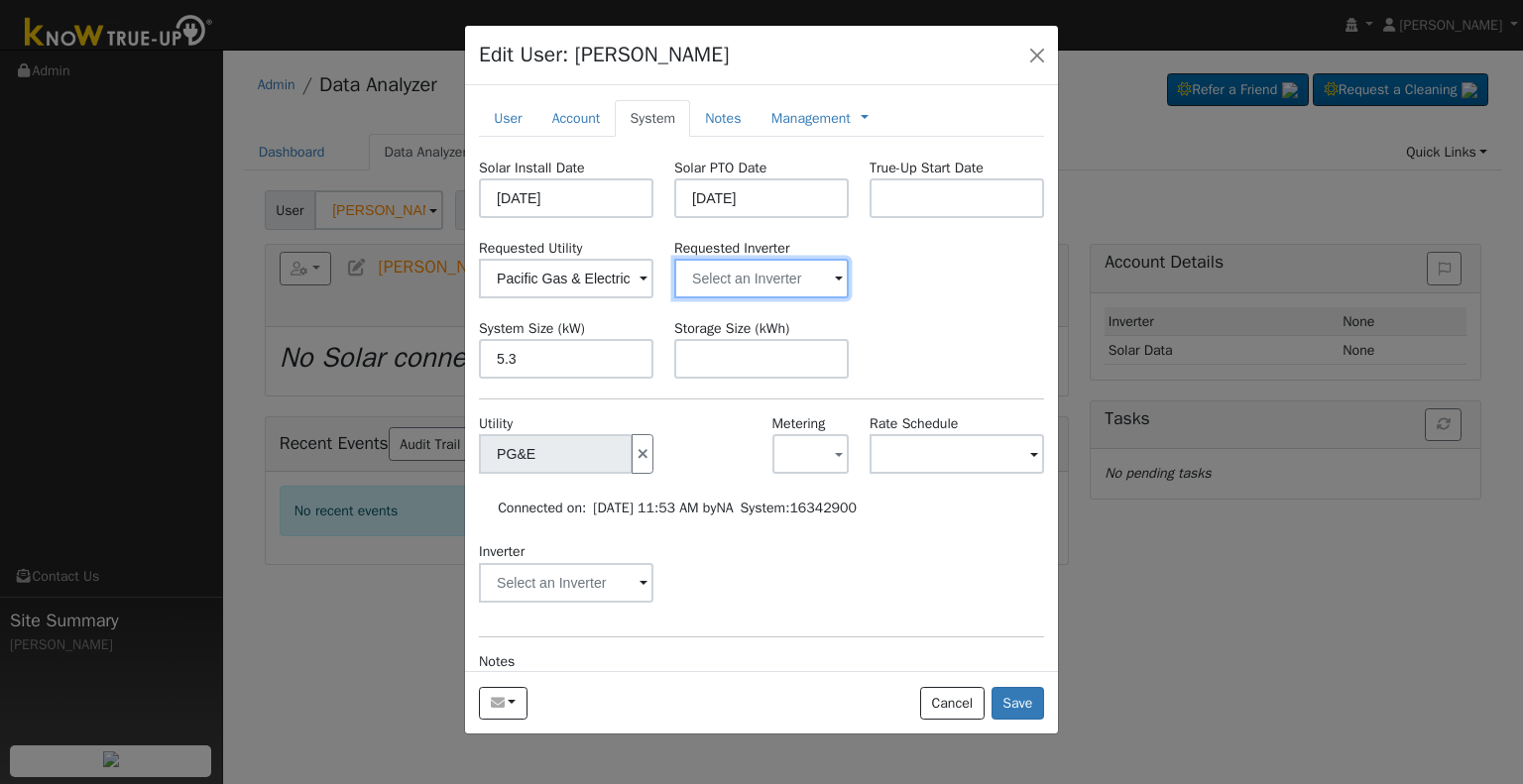 click at bounding box center [566, 279] 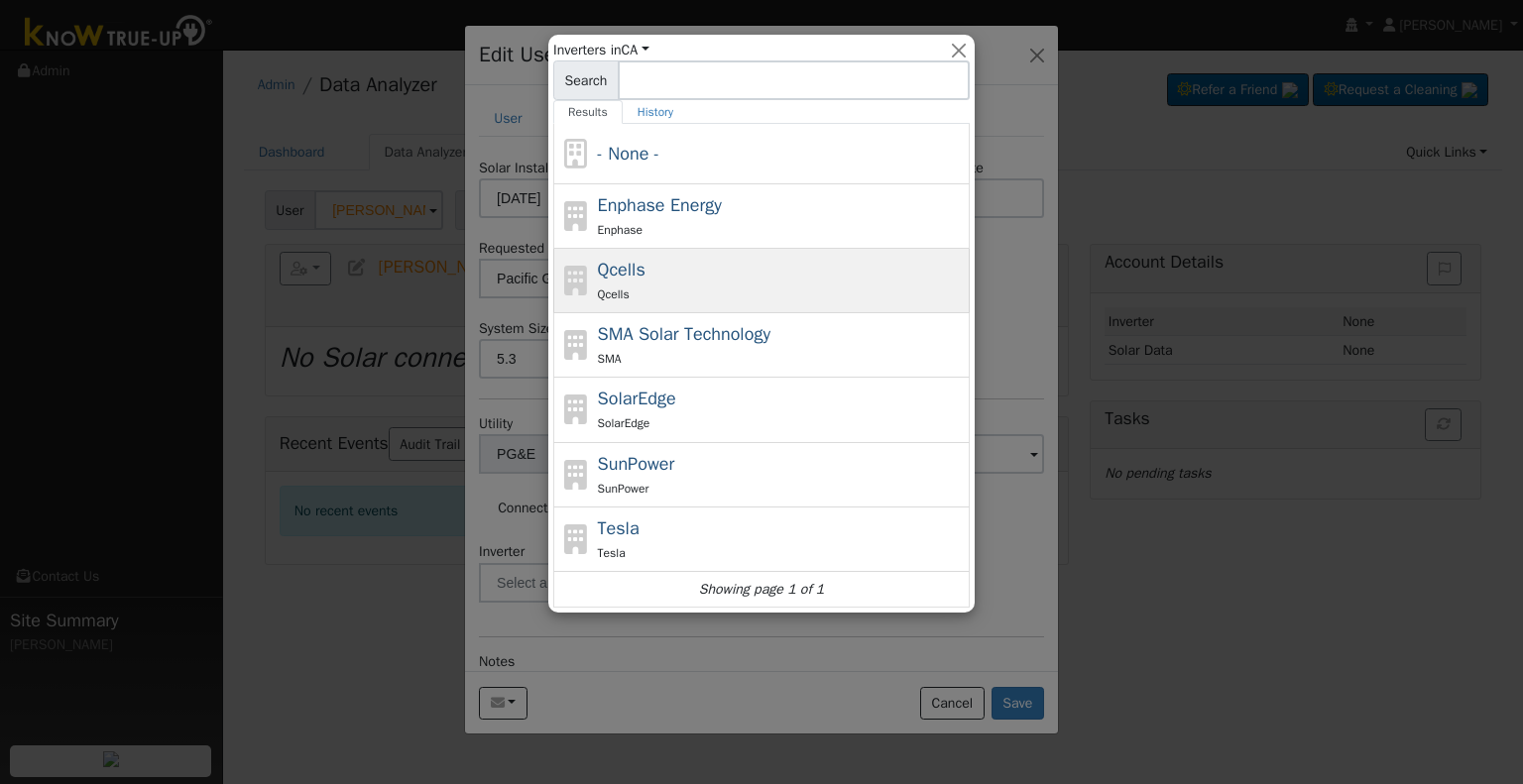 click on "Qcells" at bounding box center (781, 293) 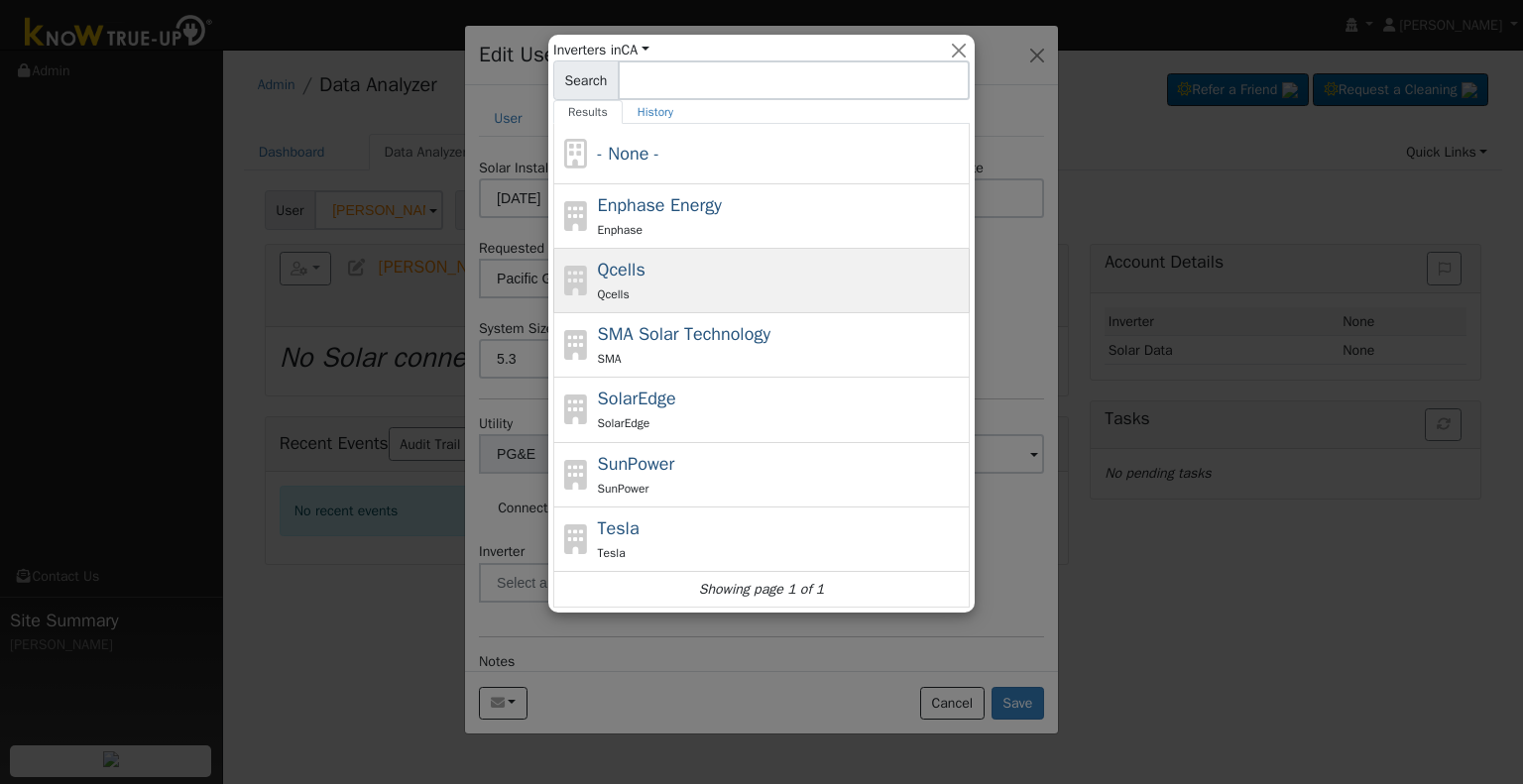 type on "Qcells" 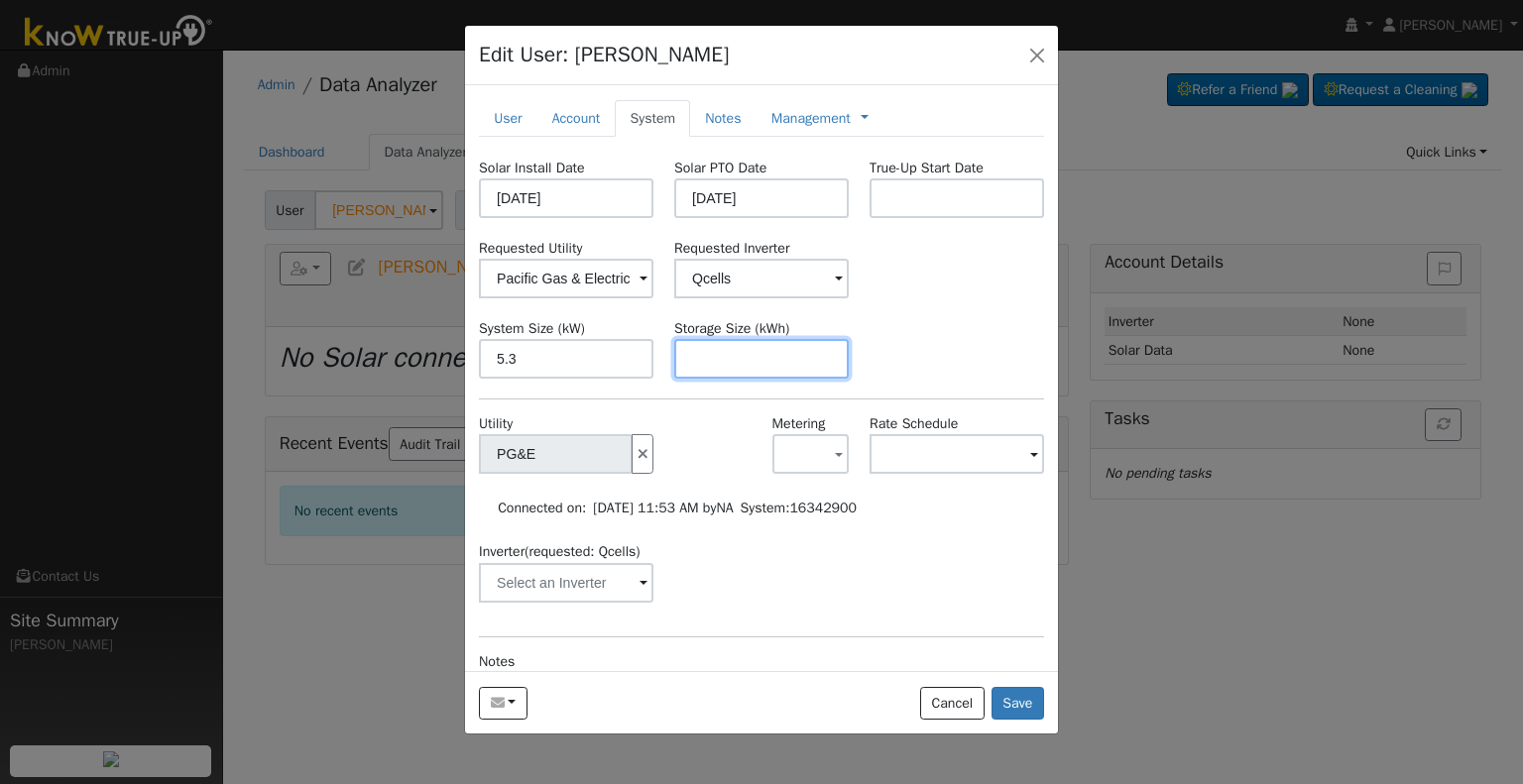 click at bounding box center (762, 359) 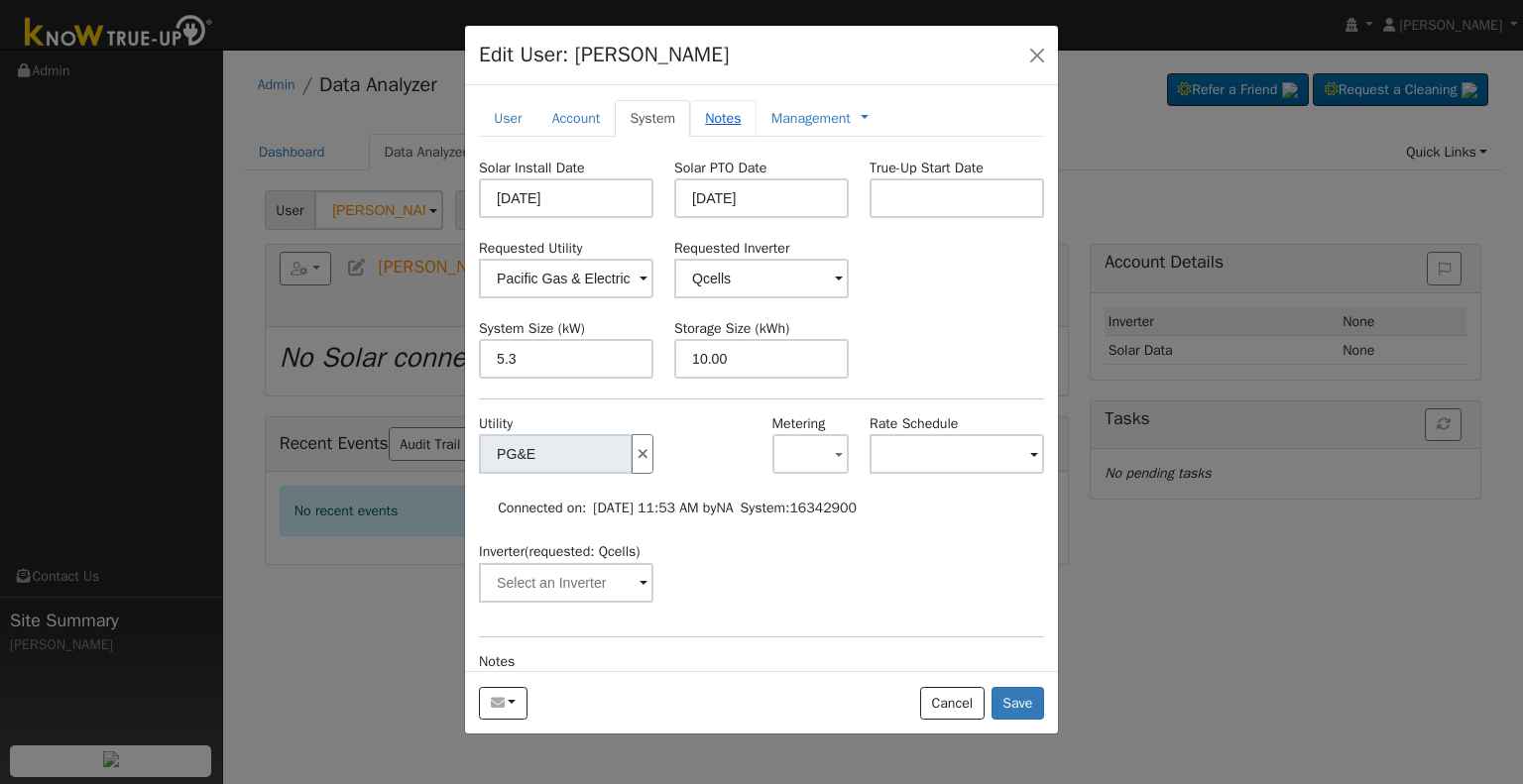 type on "10" 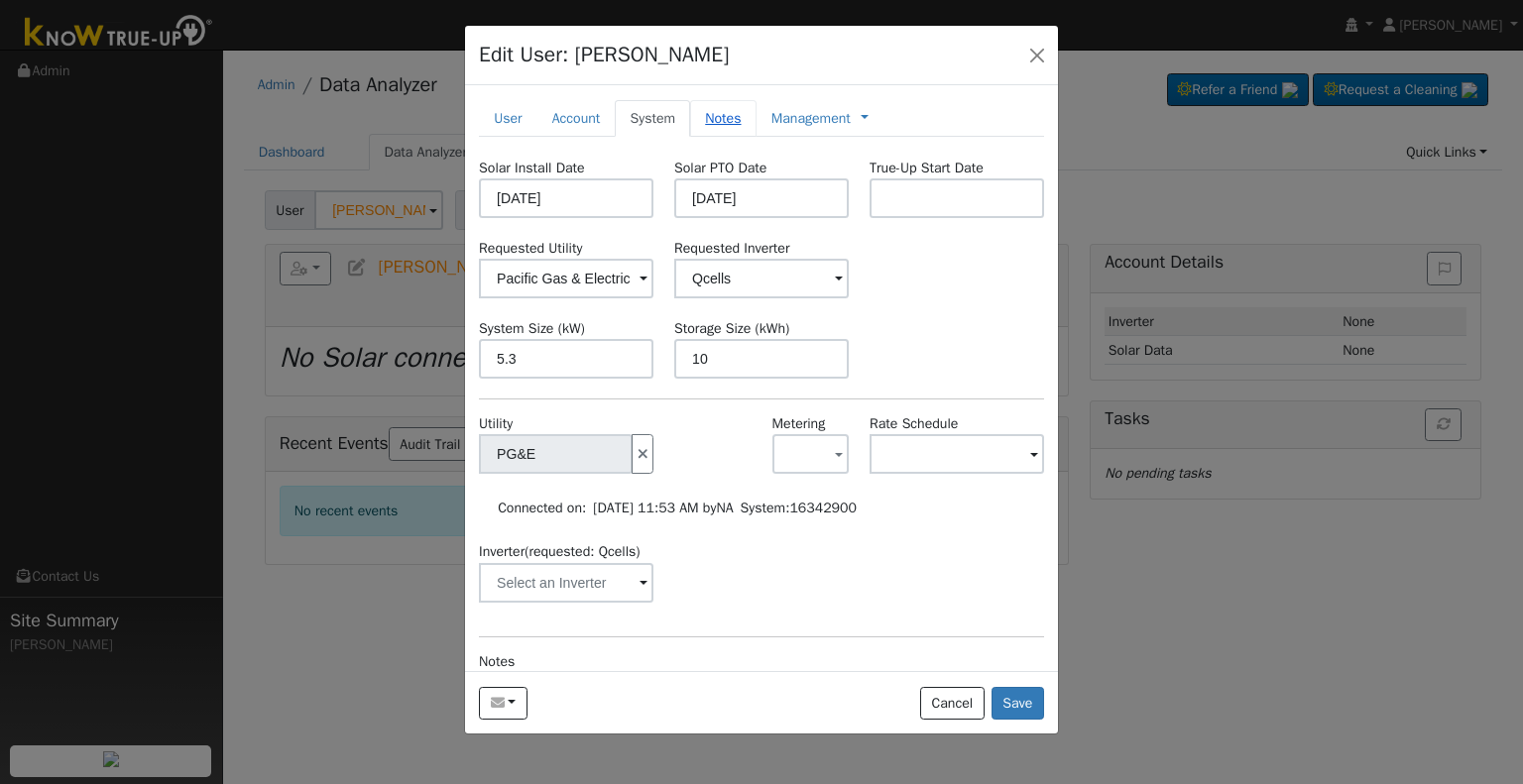 click on "Notes" at bounding box center (723, 118) 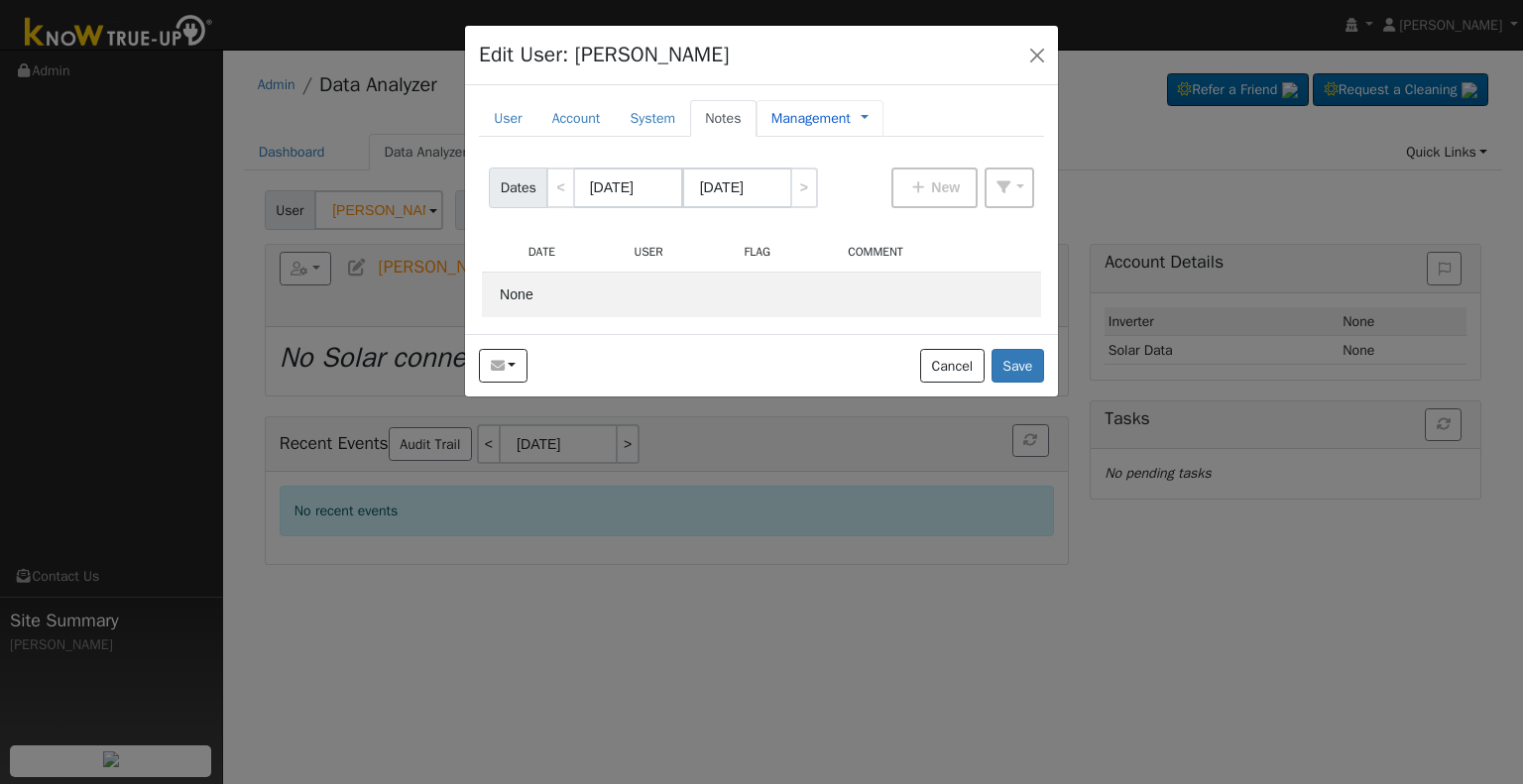 click on "Management" at bounding box center (811, 118) 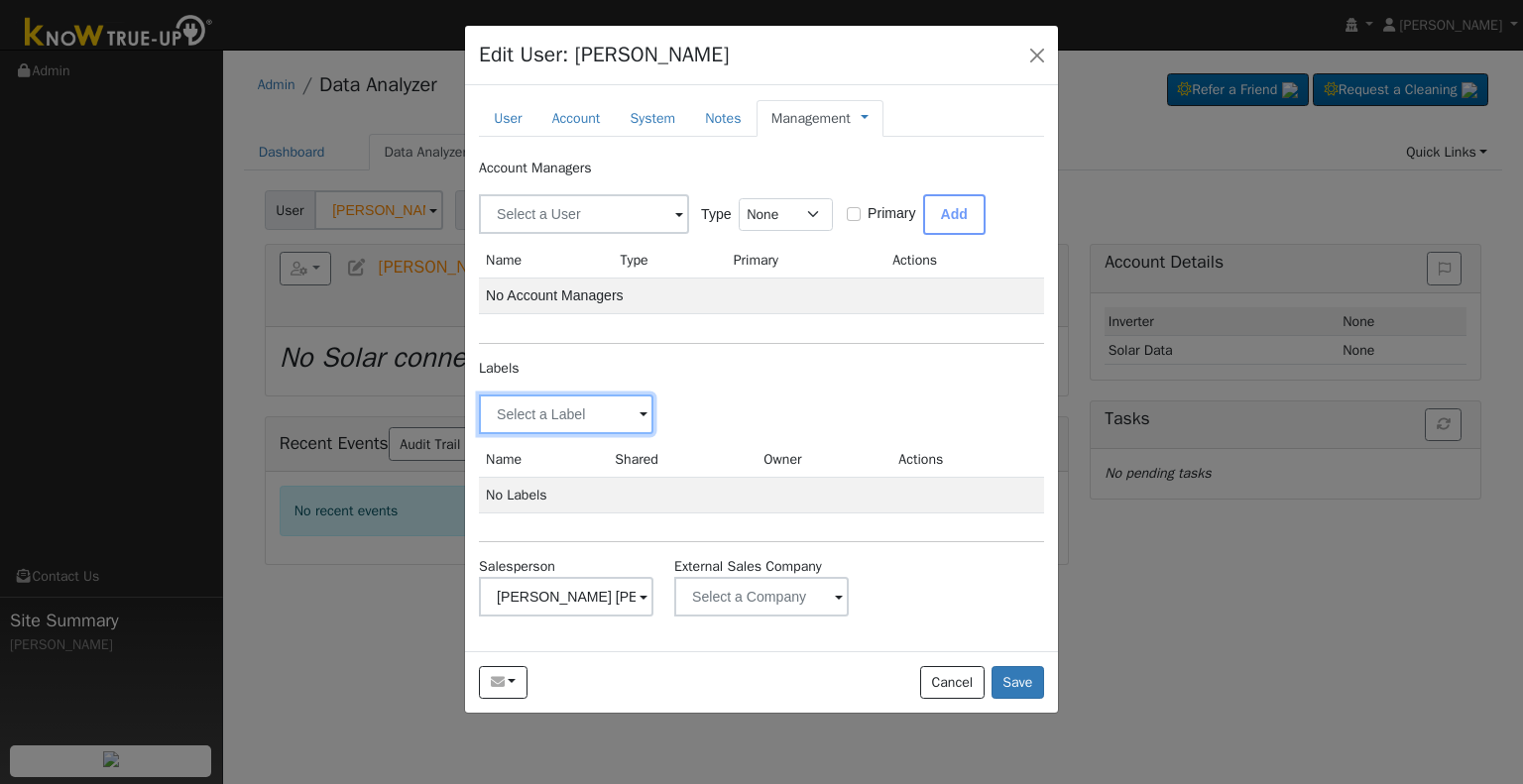 click at bounding box center [566, 414] 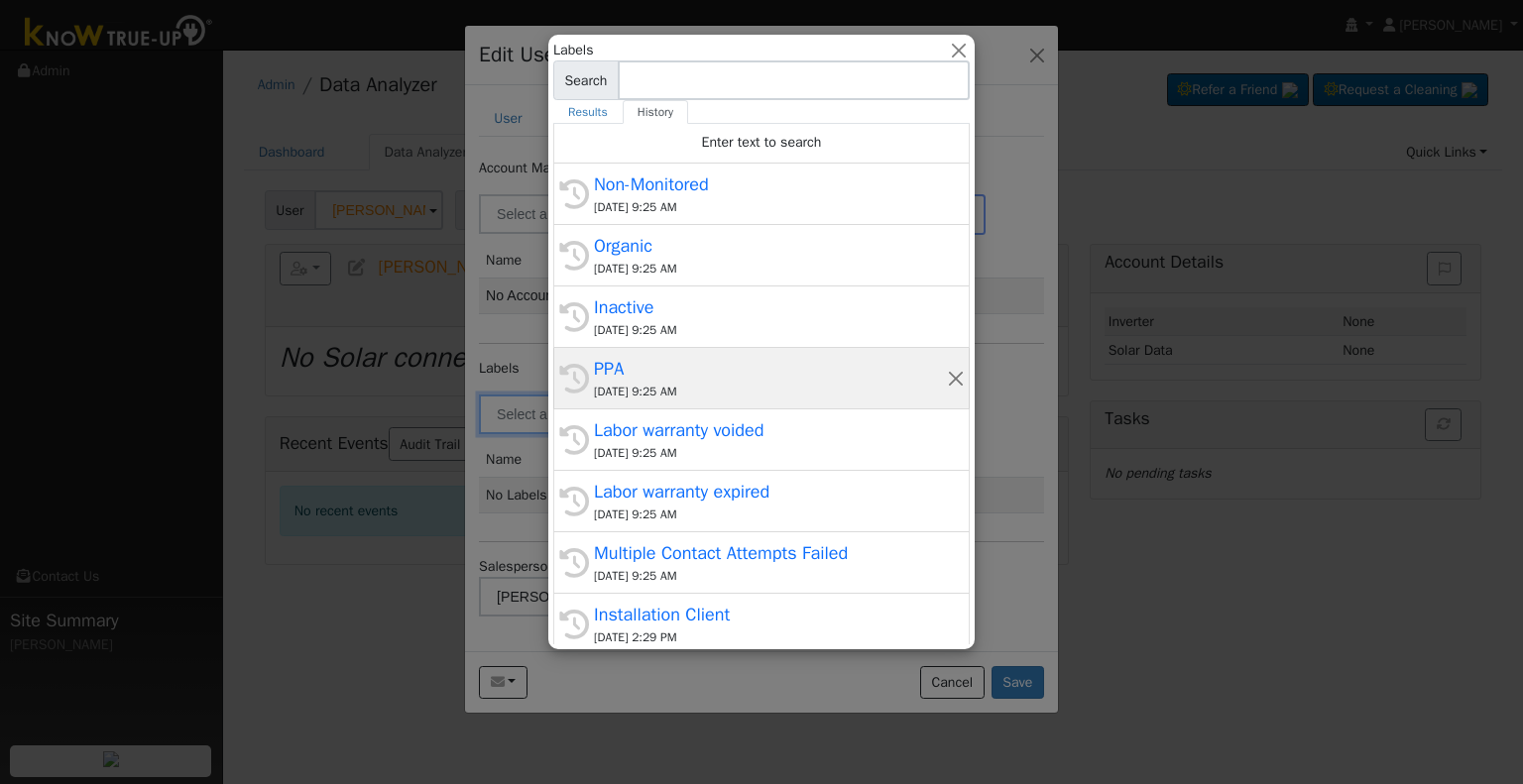click on "PPA" at bounding box center (770, 369) 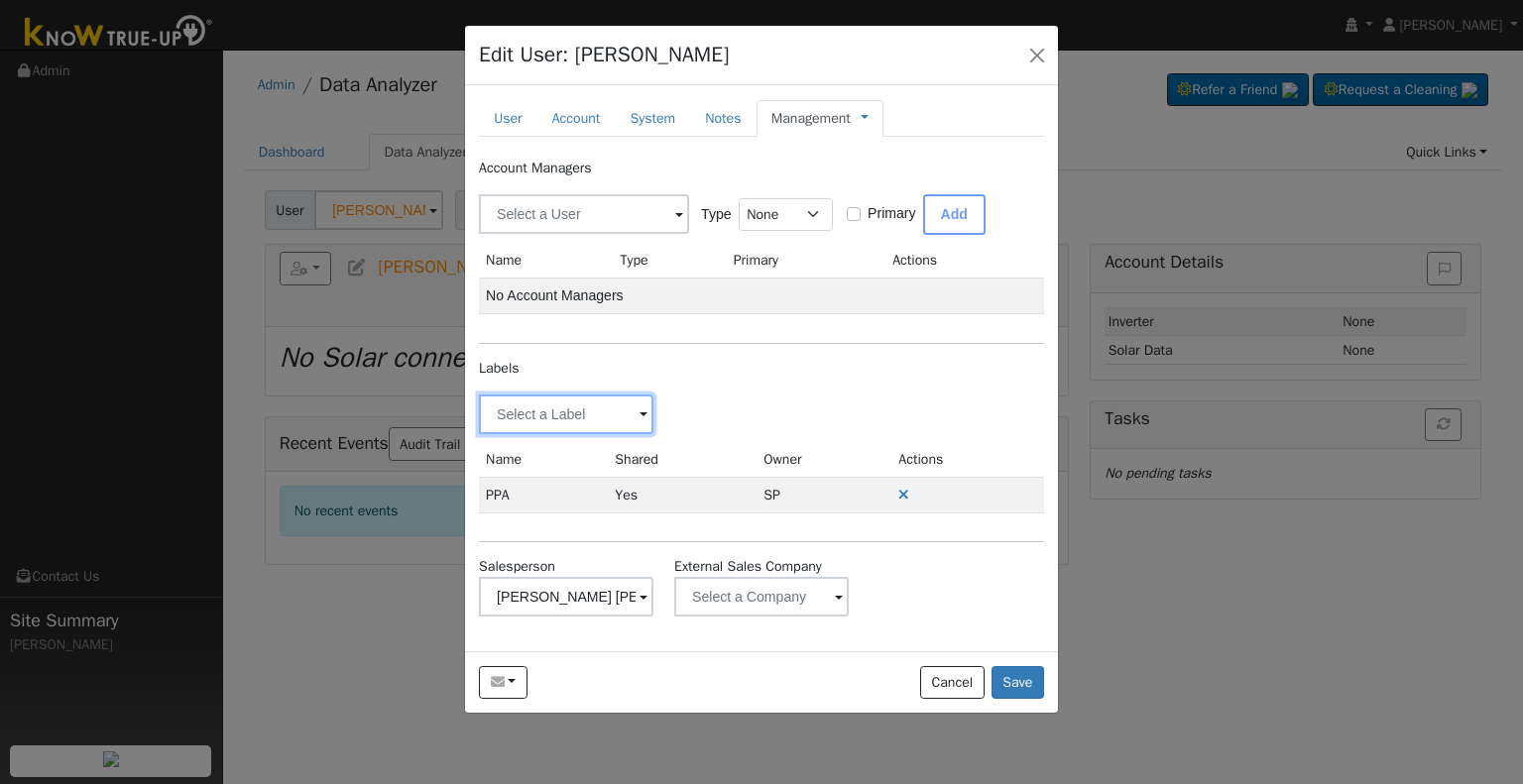 click at bounding box center (566, 414) 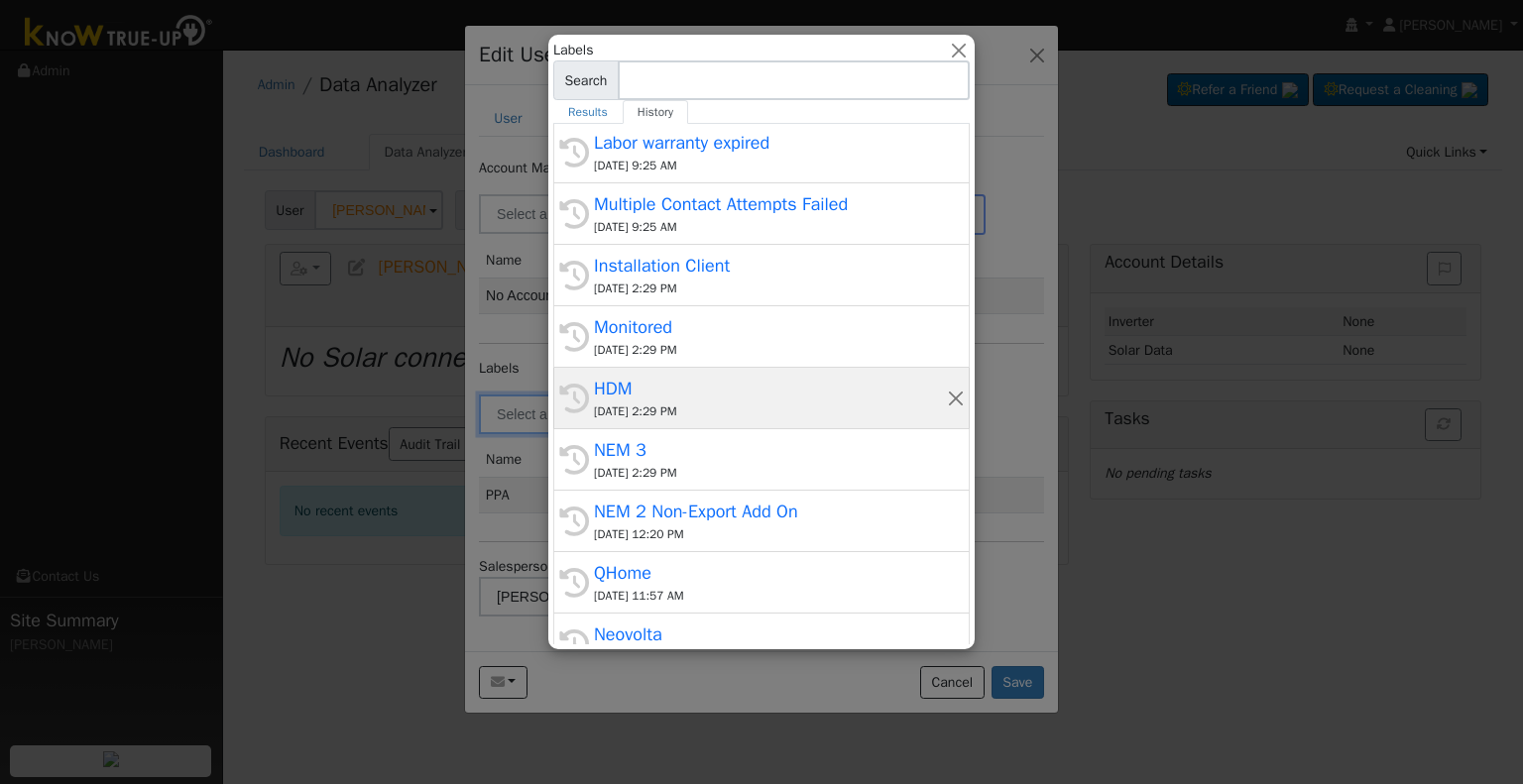 scroll, scrollTop: 377, scrollLeft: 0, axis: vertical 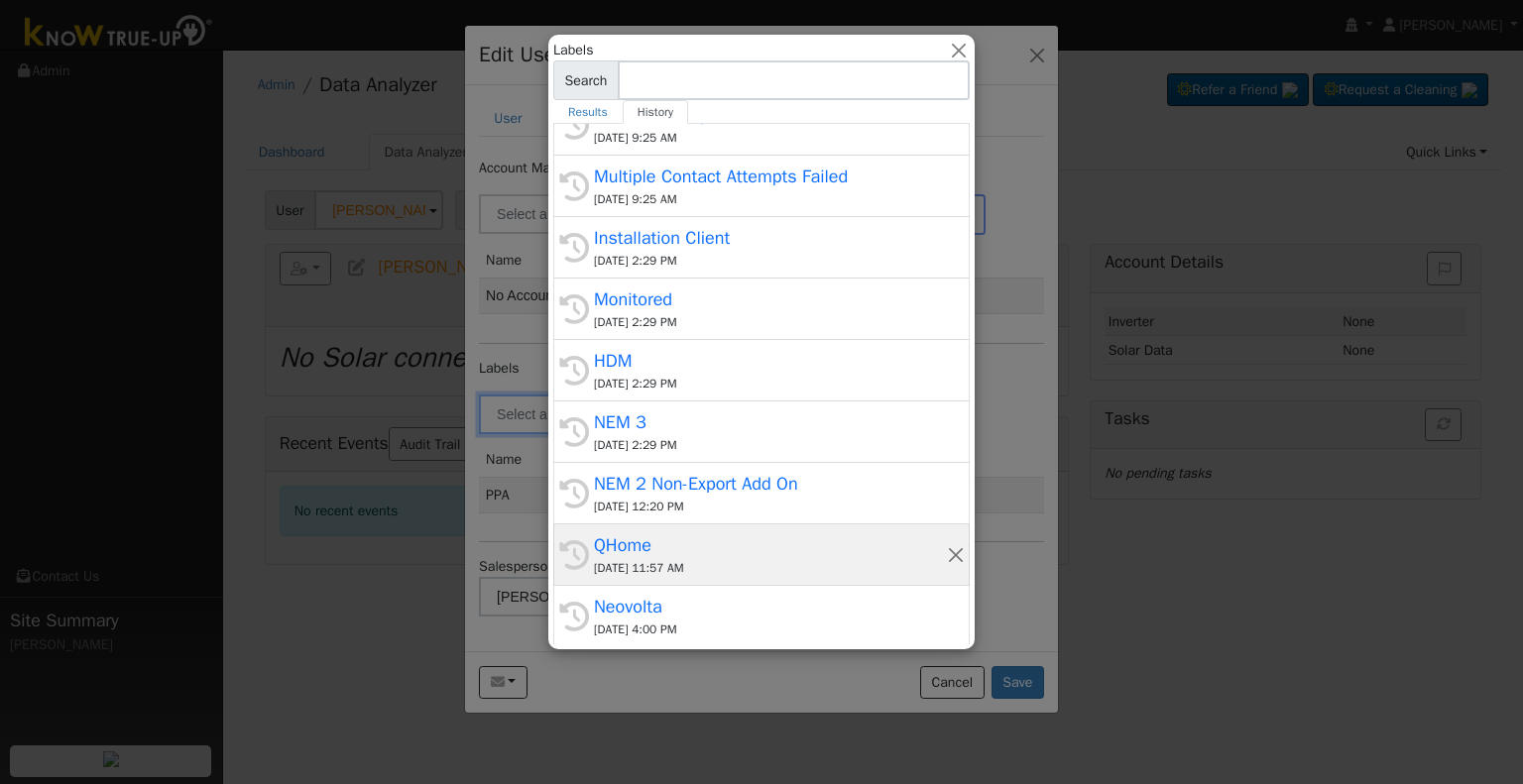 click on "QHome" at bounding box center (770, 545) 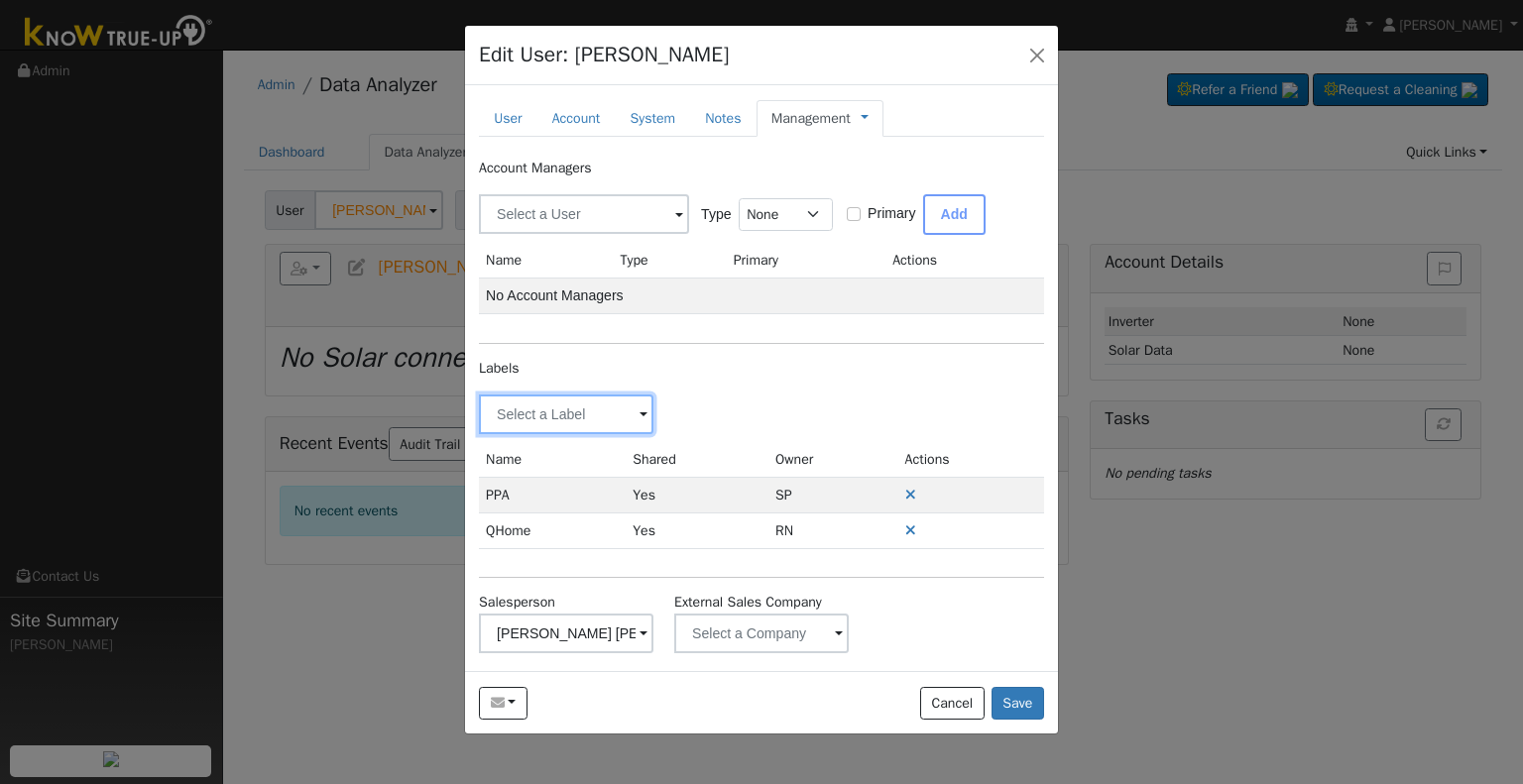 click at bounding box center (566, 414) 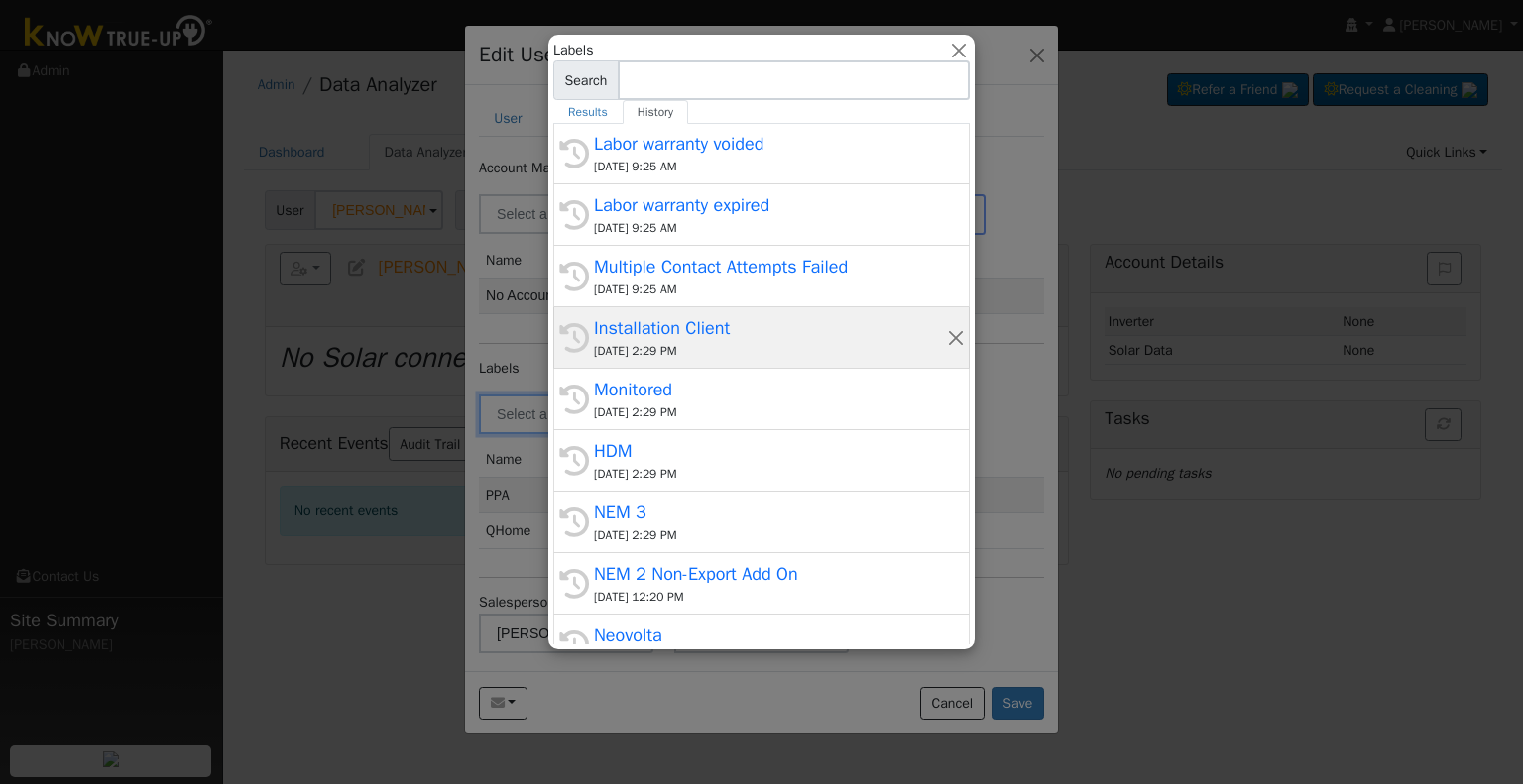 scroll, scrollTop: 377, scrollLeft: 0, axis: vertical 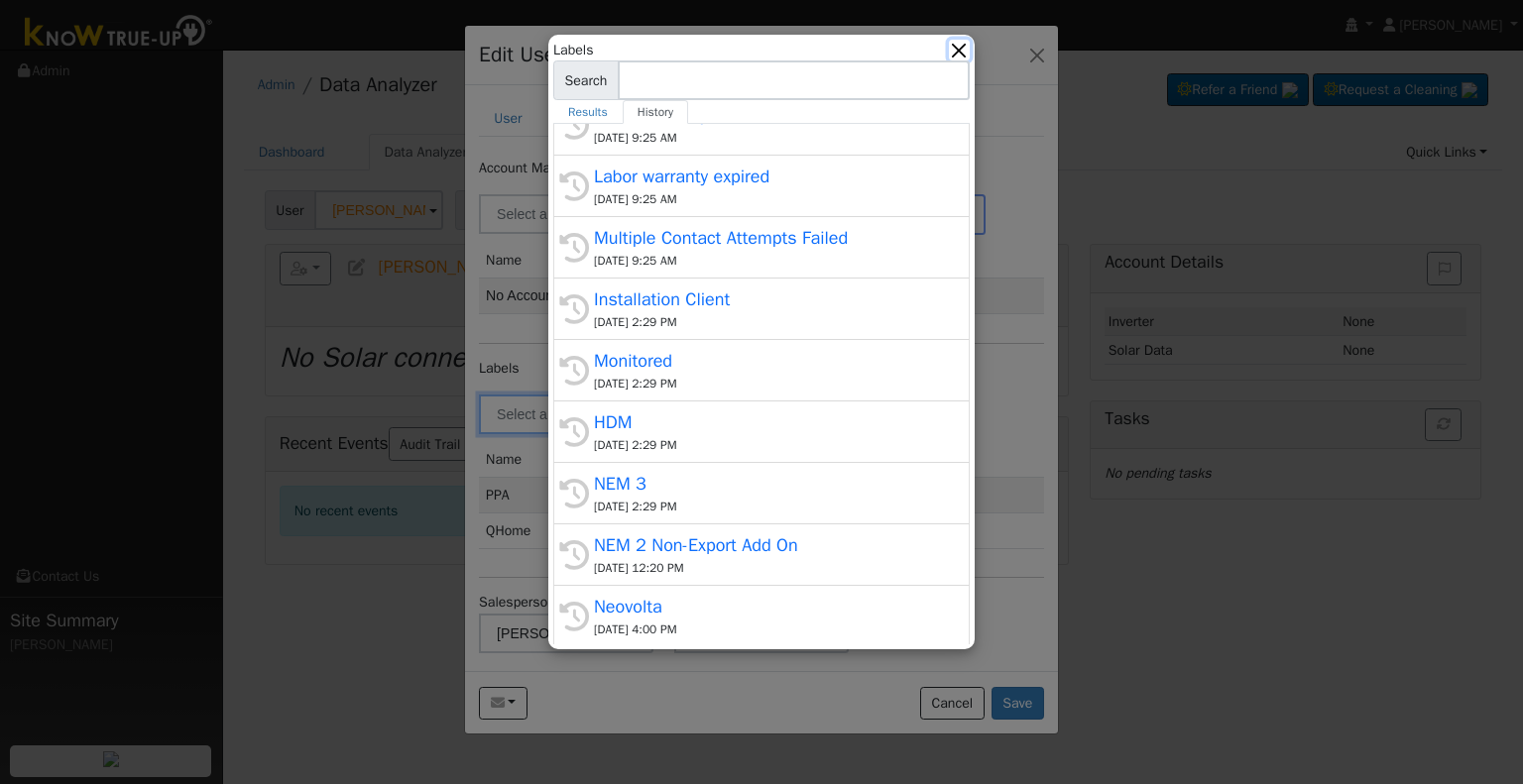 click at bounding box center (959, 50) 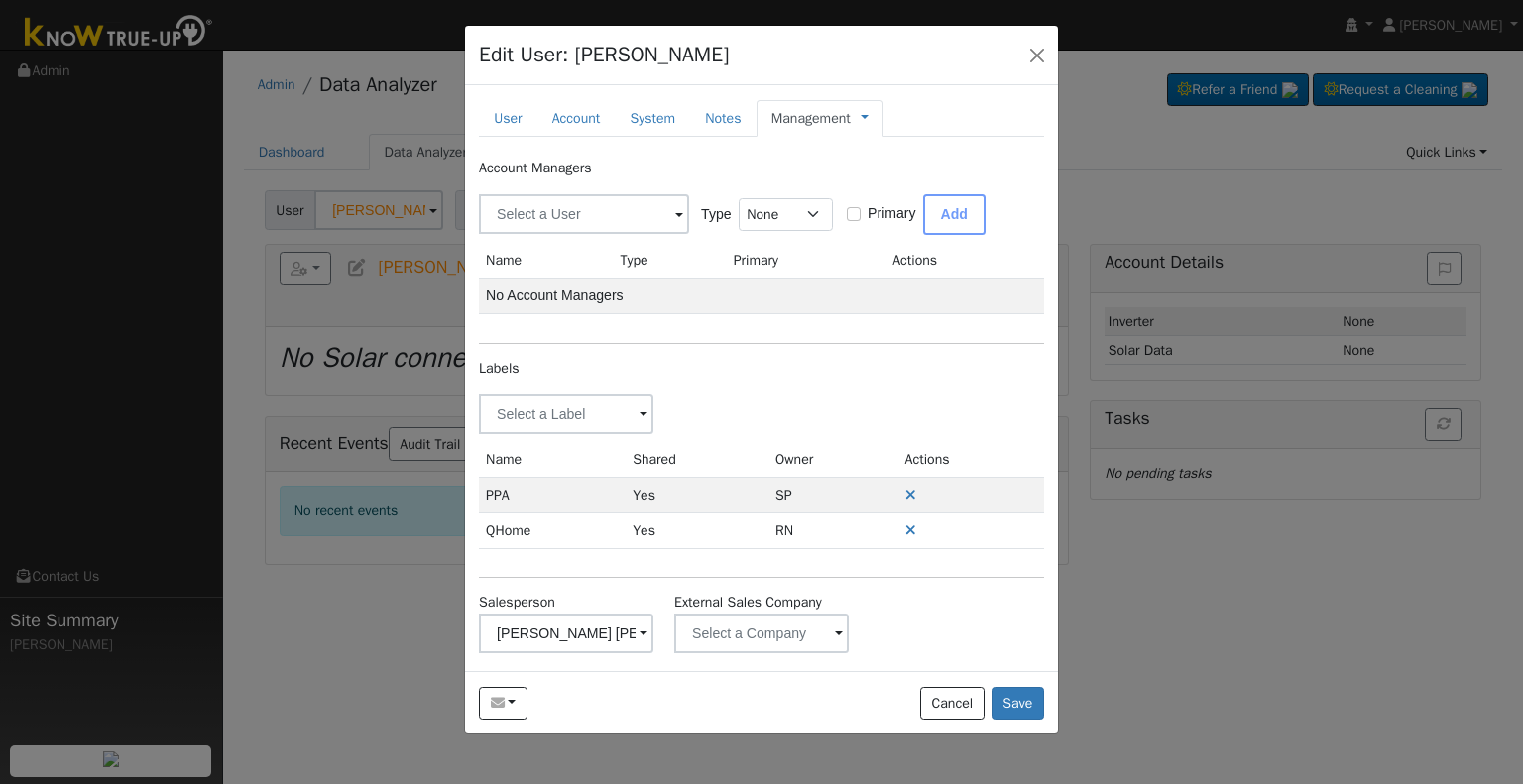 click on "Management Billing Timeline" at bounding box center (860, 118) 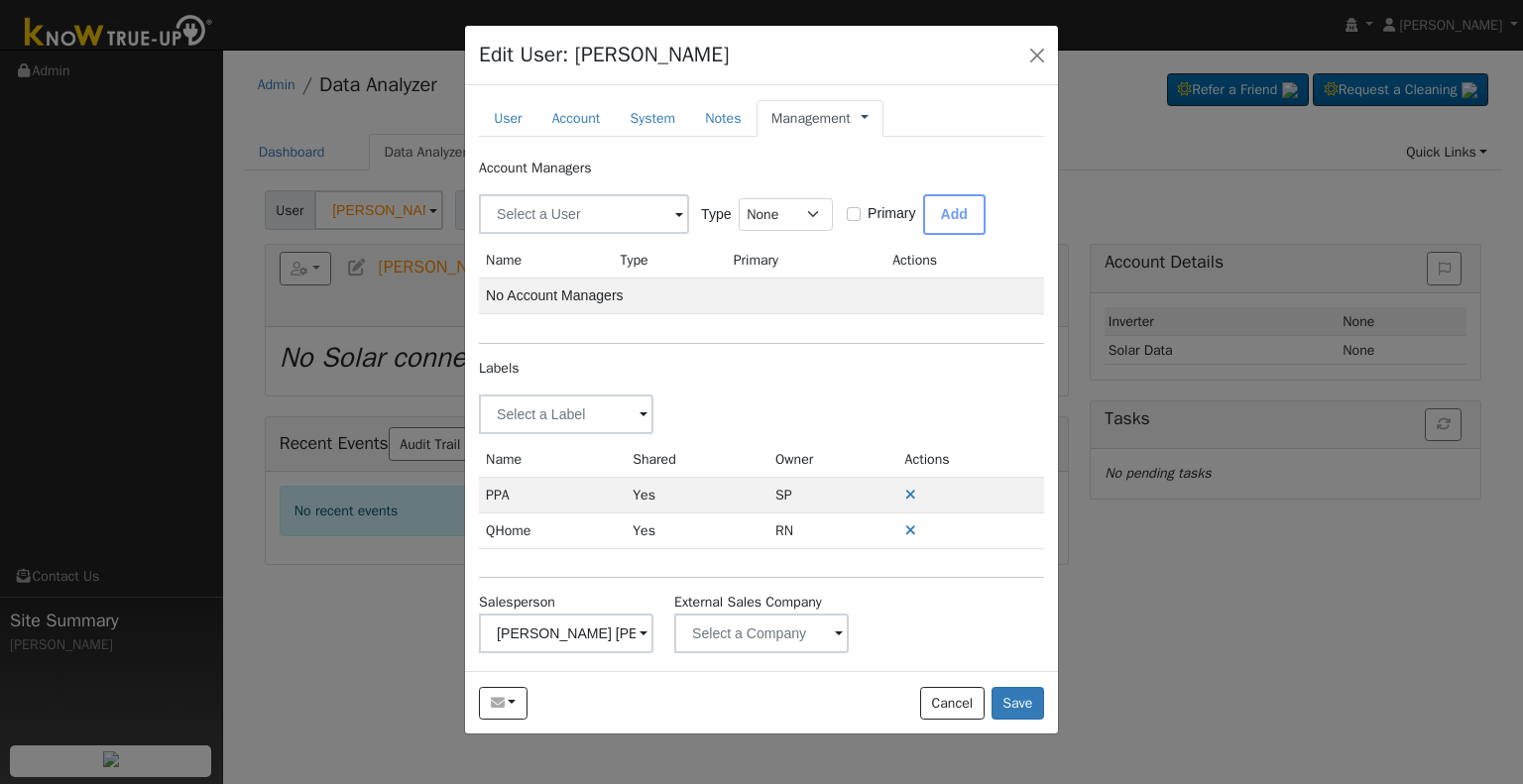 click at bounding box center (865, 118) 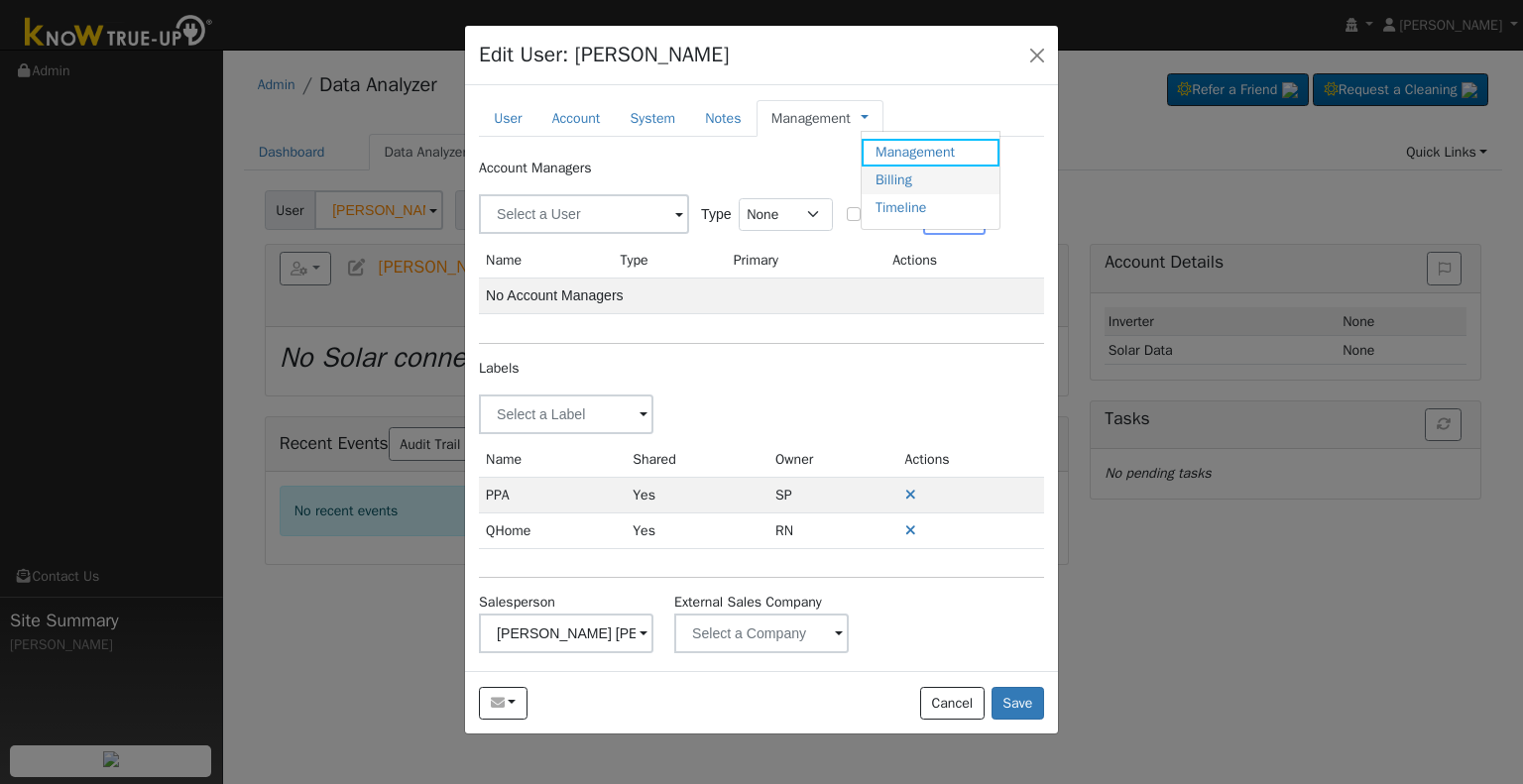 click on "Billing" at bounding box center (930, 180) 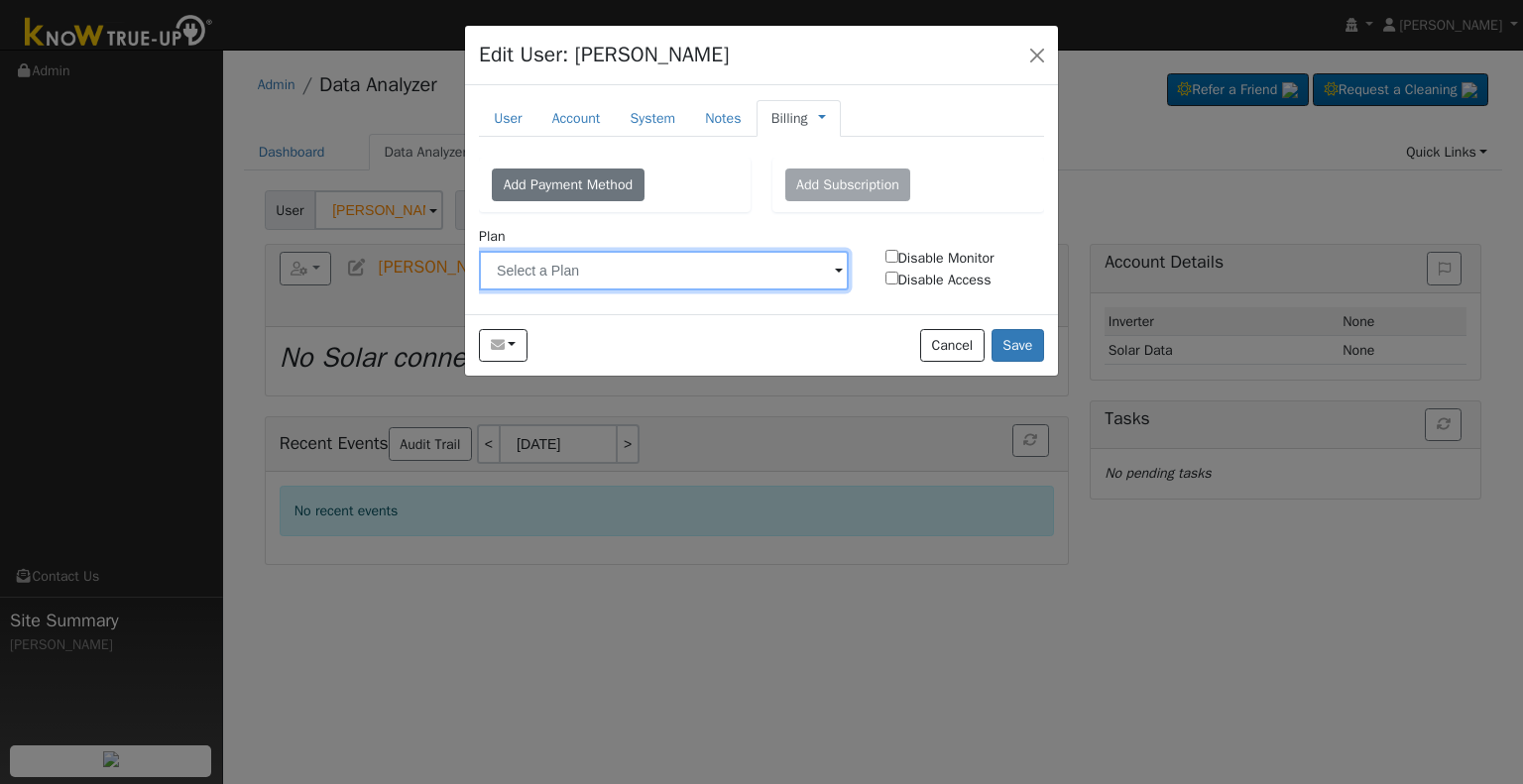 click at bounding box center [663, 271] 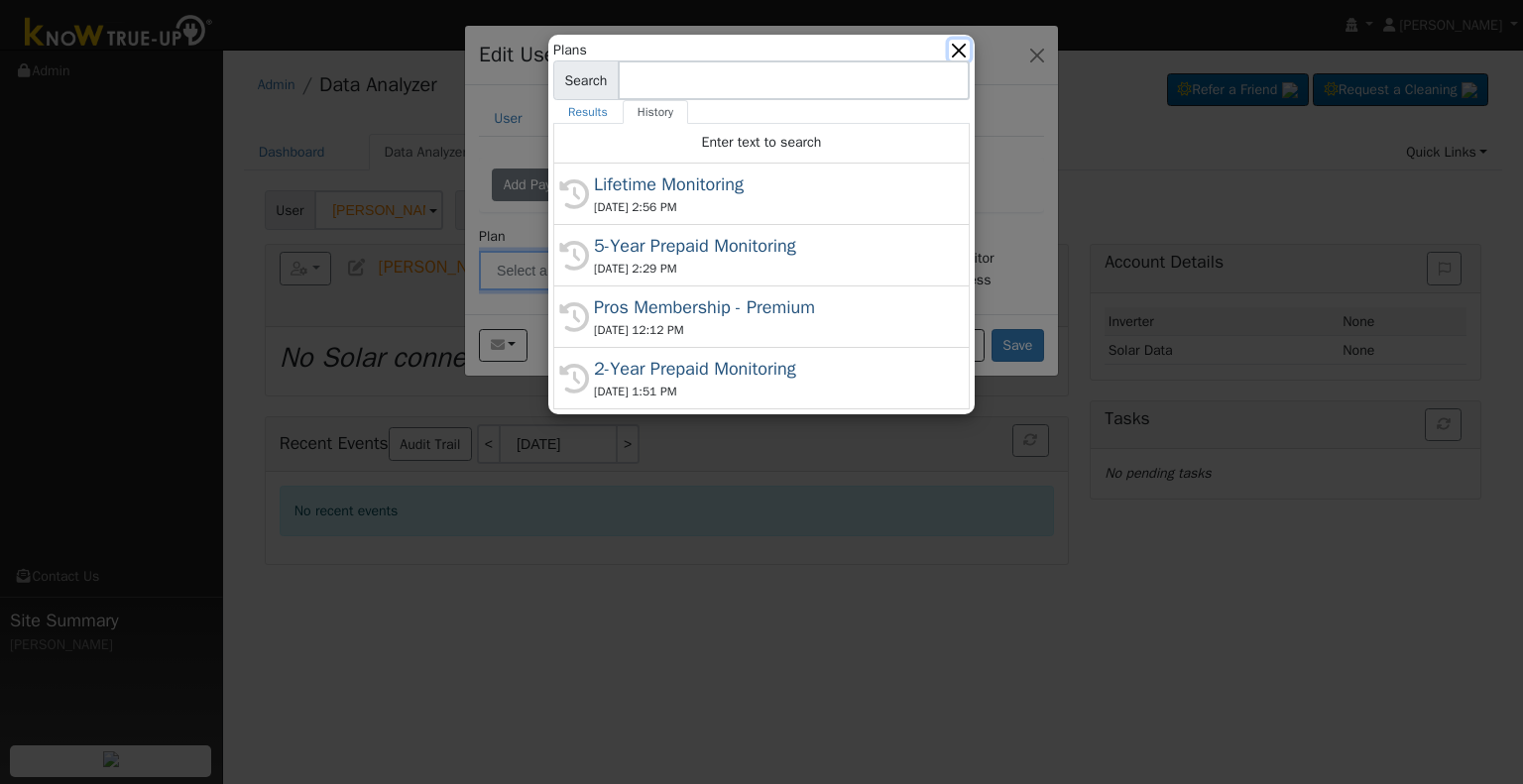 click at bounding box center [959, 50] 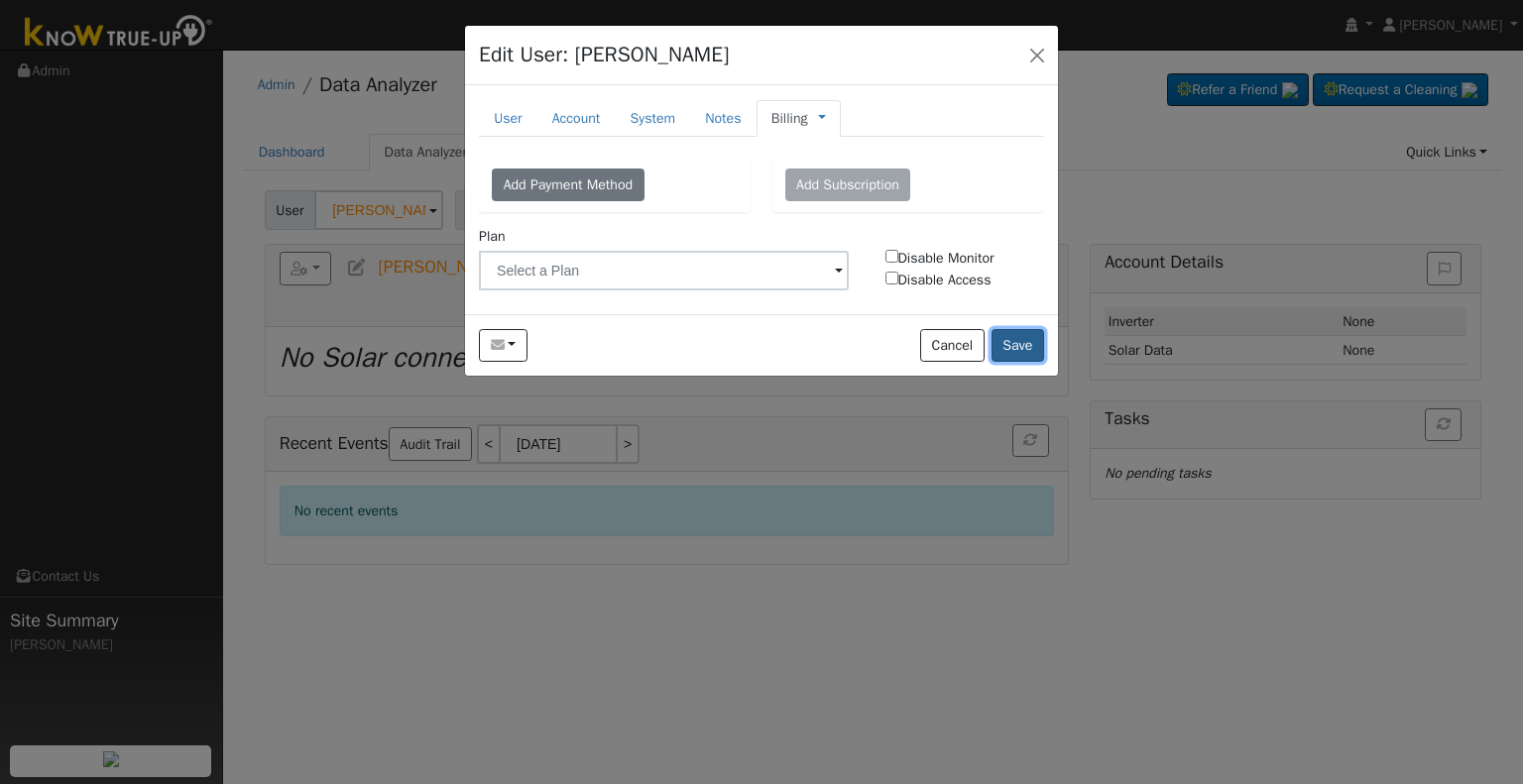 click on "Save" at bounding box center [1017, 346] 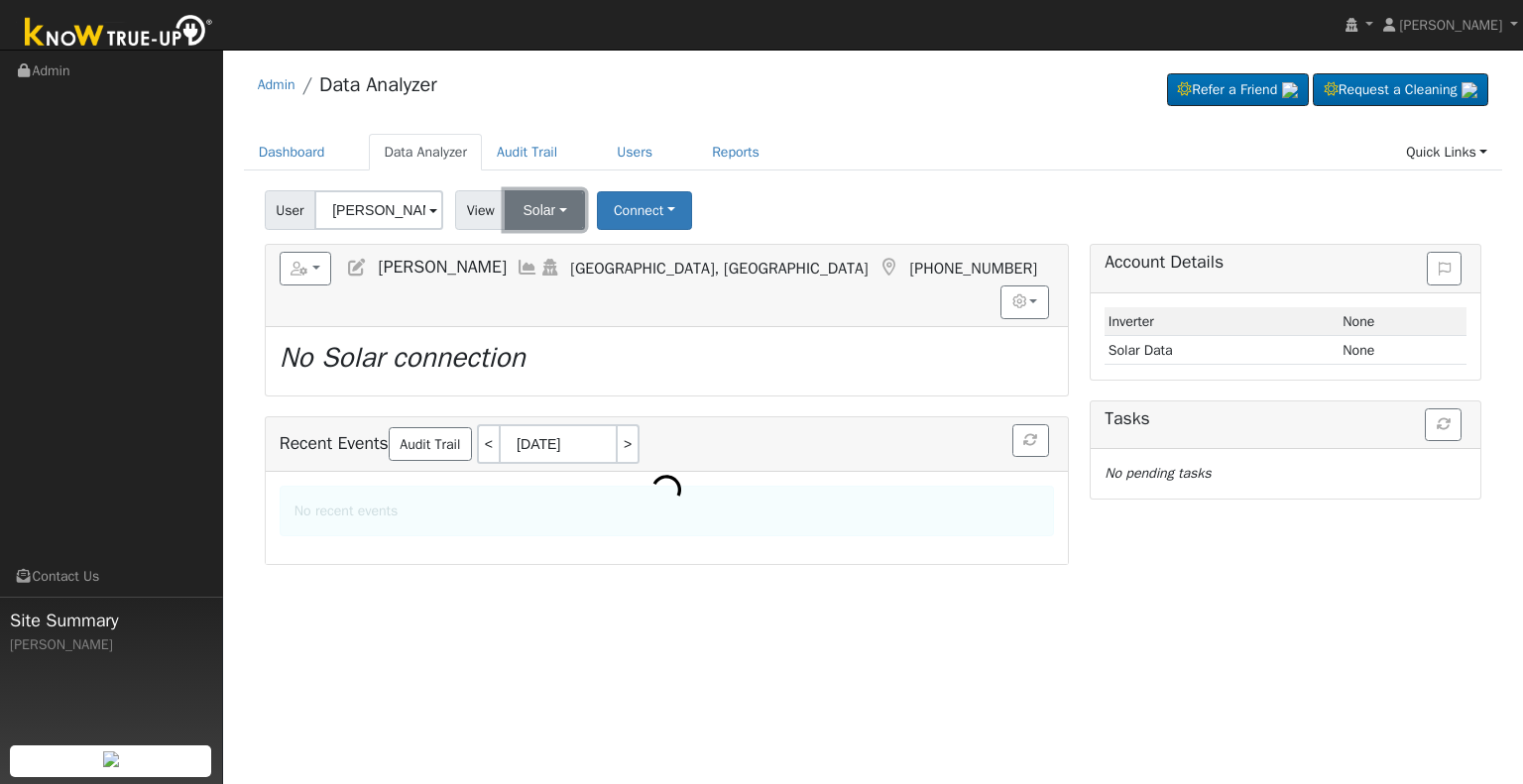 click on "Solar" at bounding box center (544, 210) 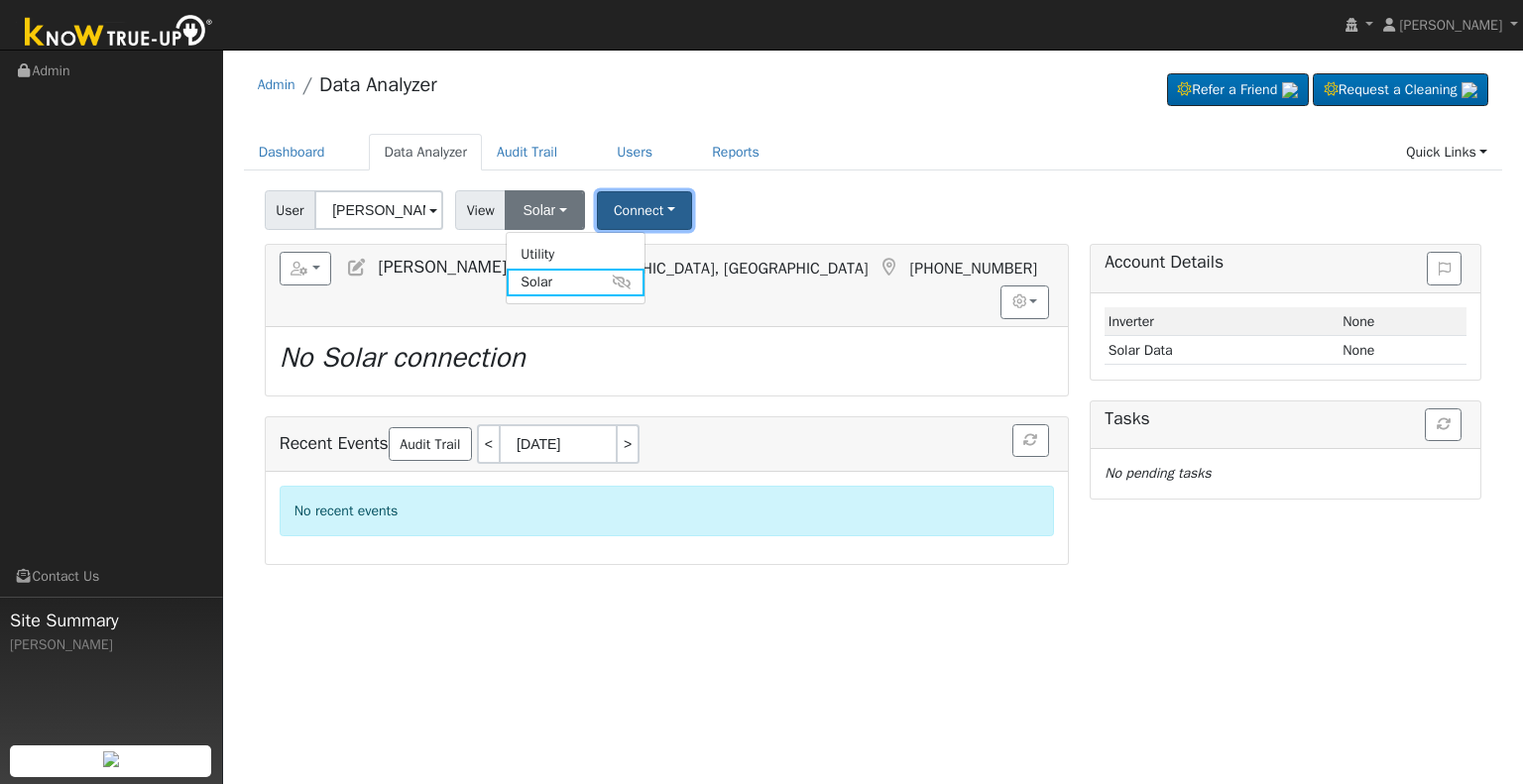 click on "Connect" at bounding box center [644, 210] 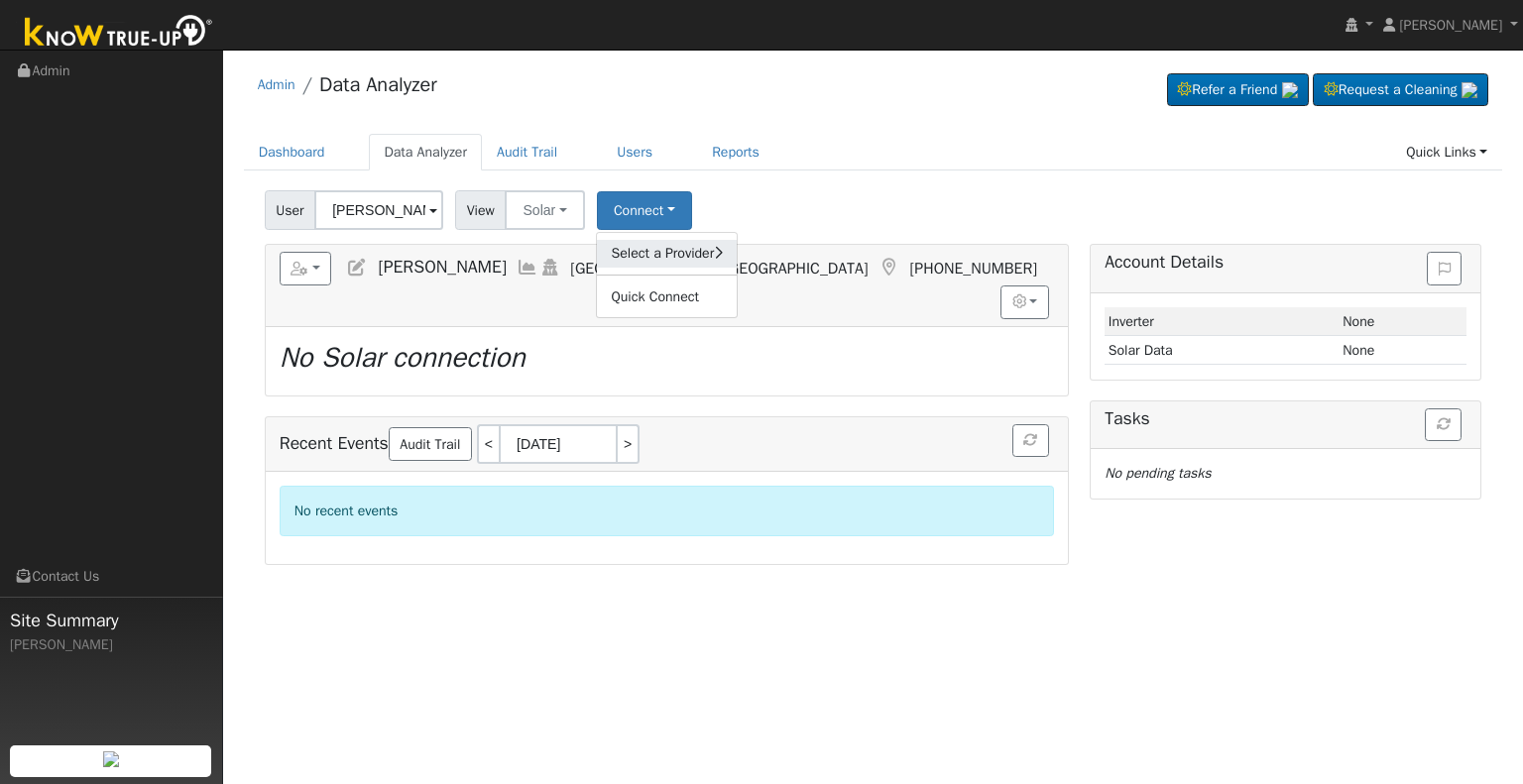 click on "Select a Provider" 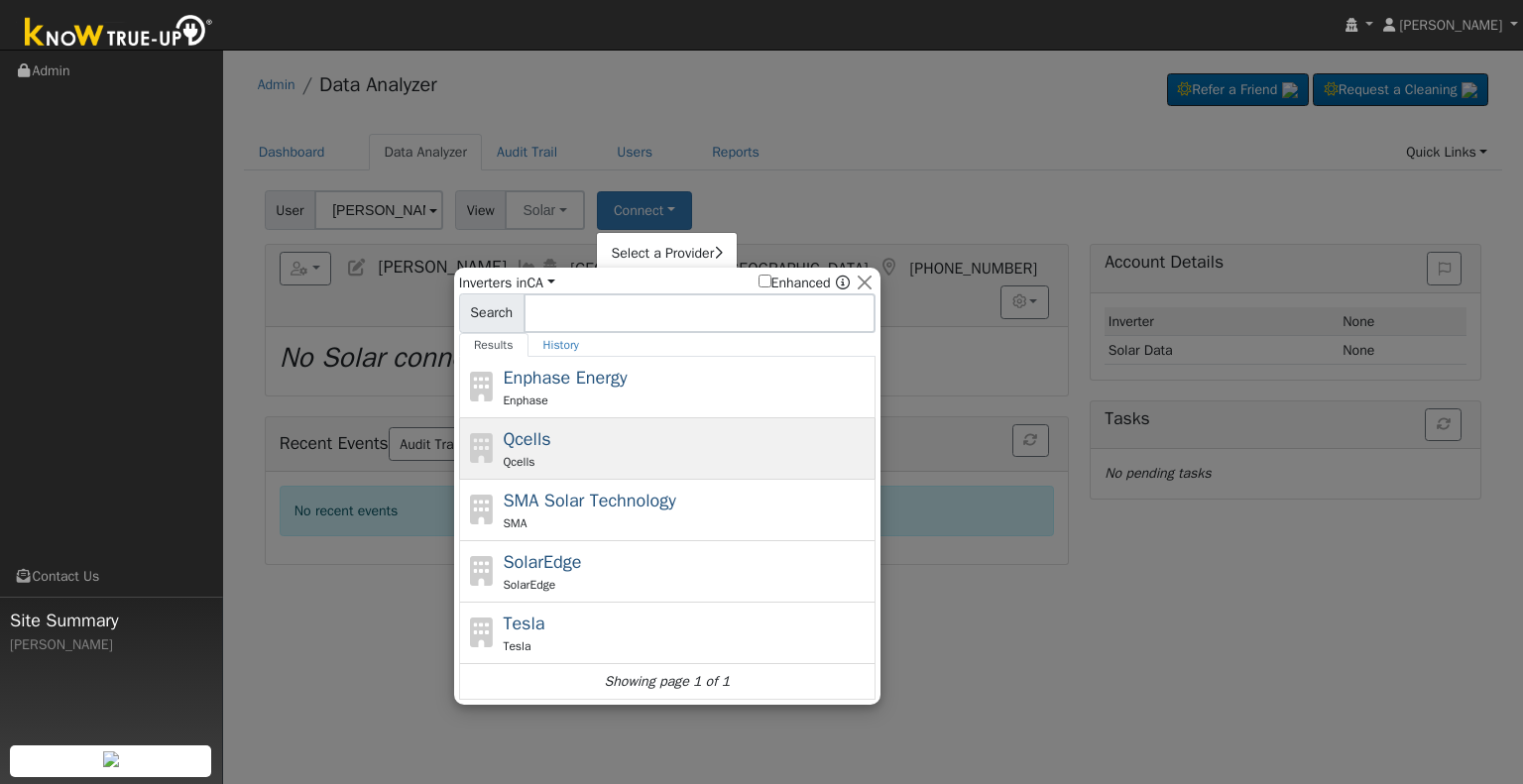 click on "Qcells" at bounding box center [686, 462] 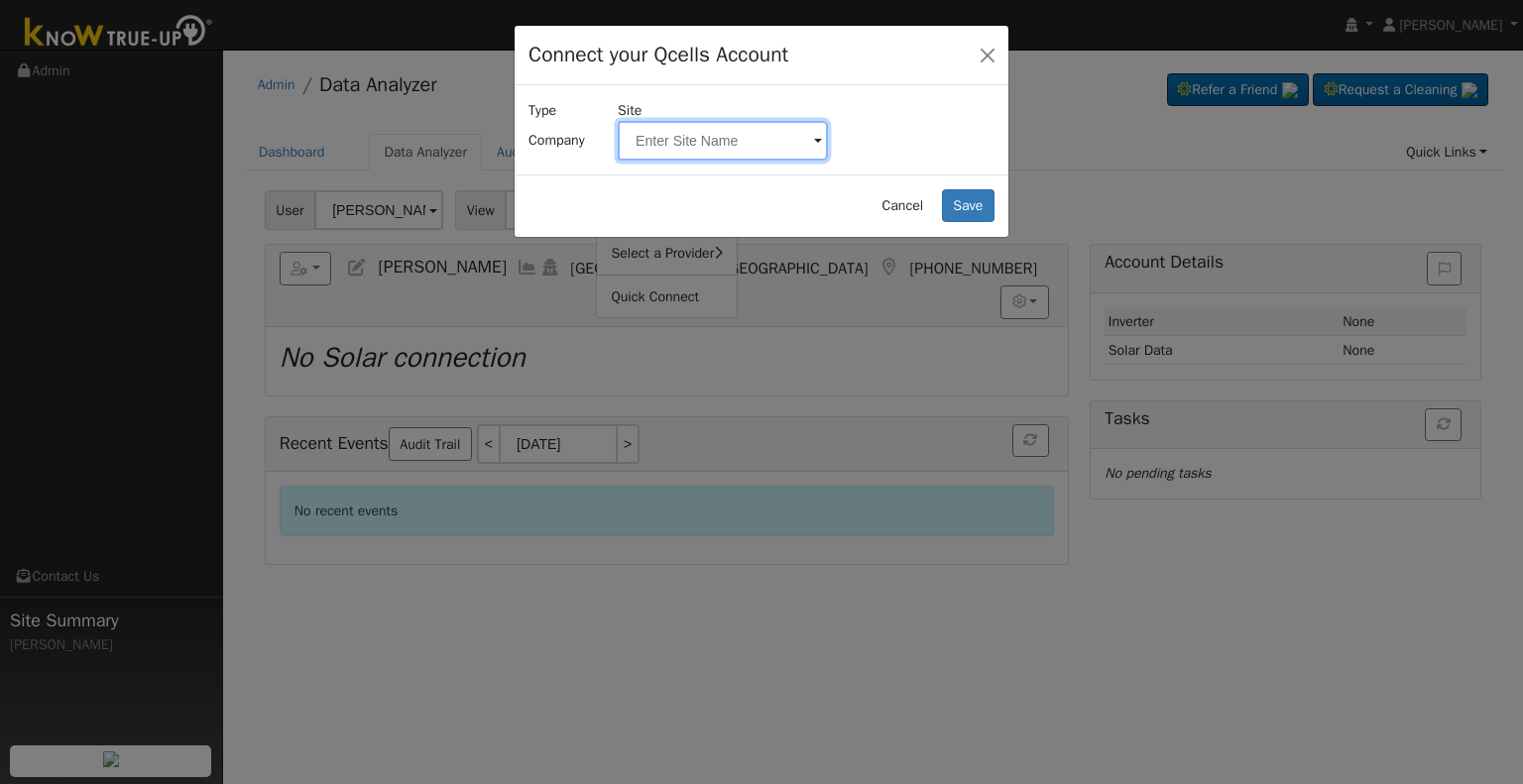 click at bounding box center (723, 141) 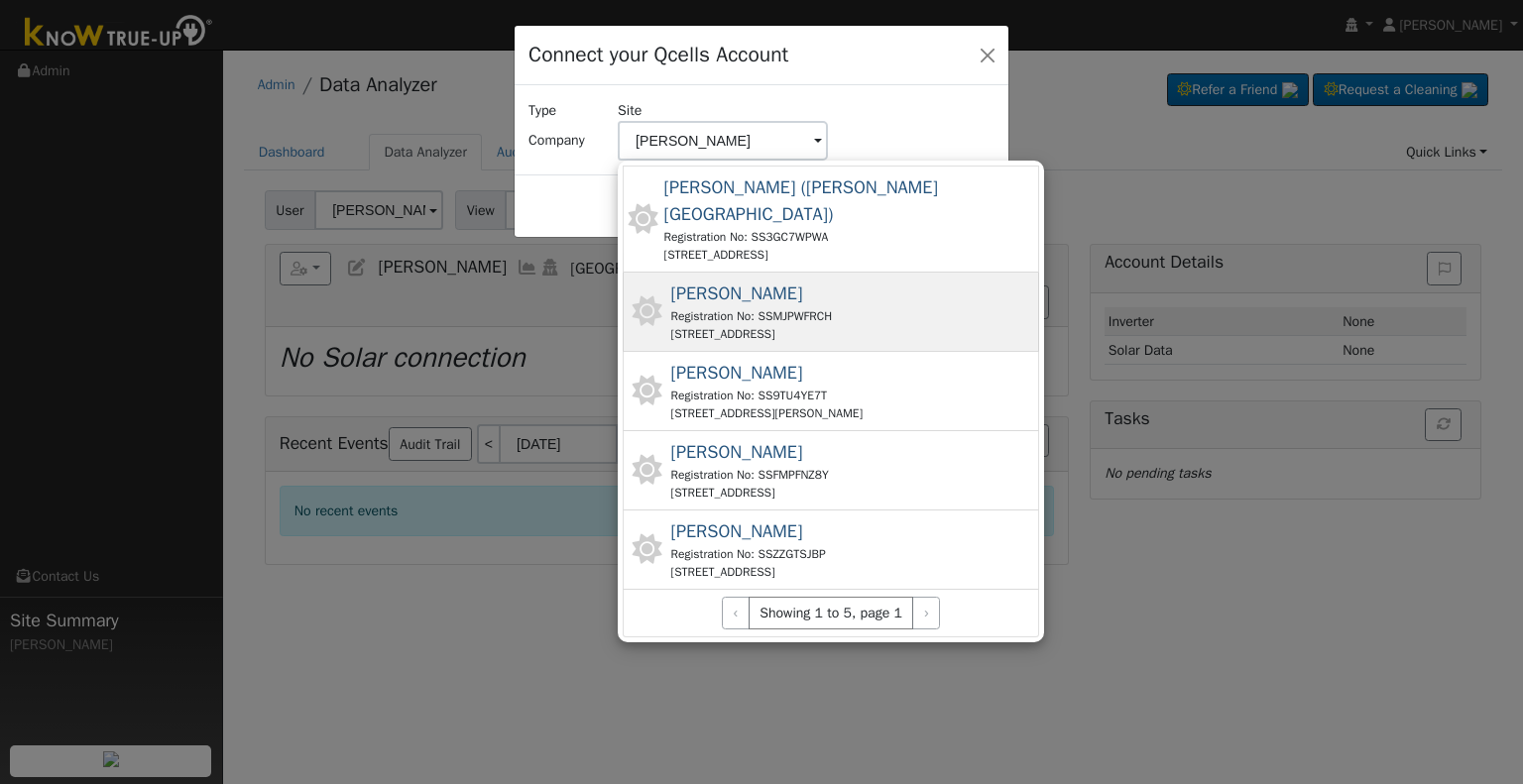 click on "210 Hickory Ct, Brentwood, CA 94513, USA" at bounding box center (752, 334) 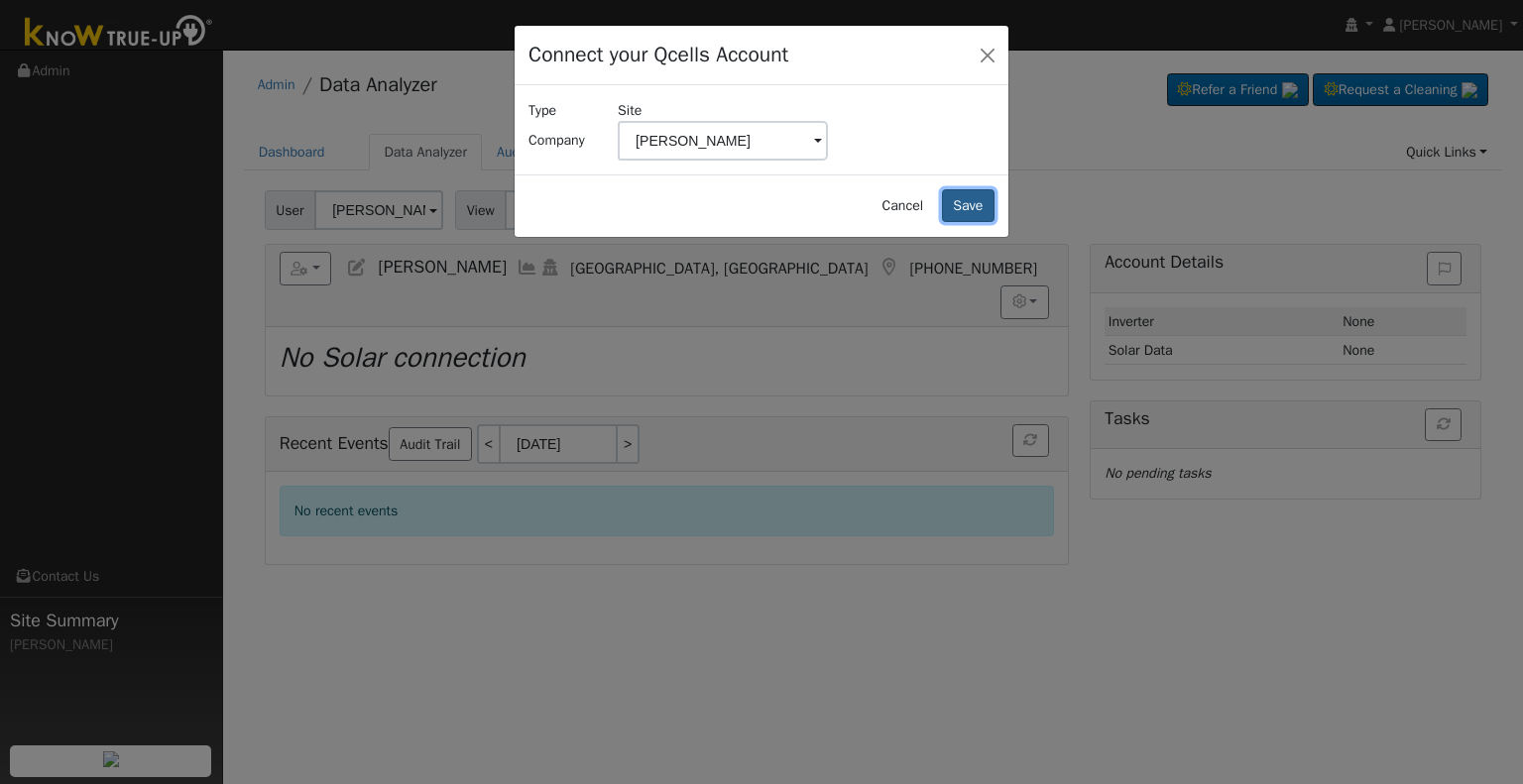 click on "Save" at bounding box center (968, 206) 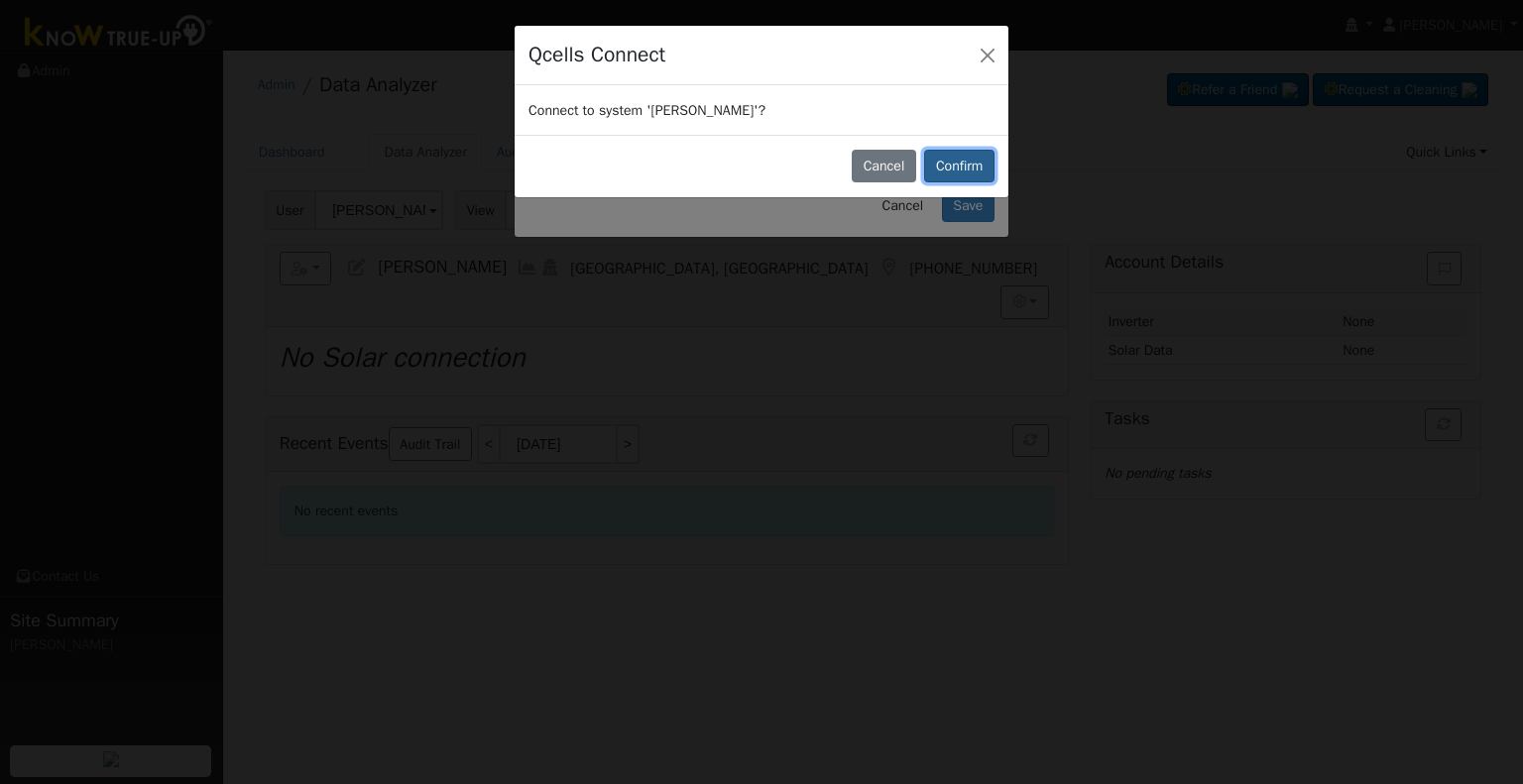click on "Confirm" at bounding box center (959, 167) 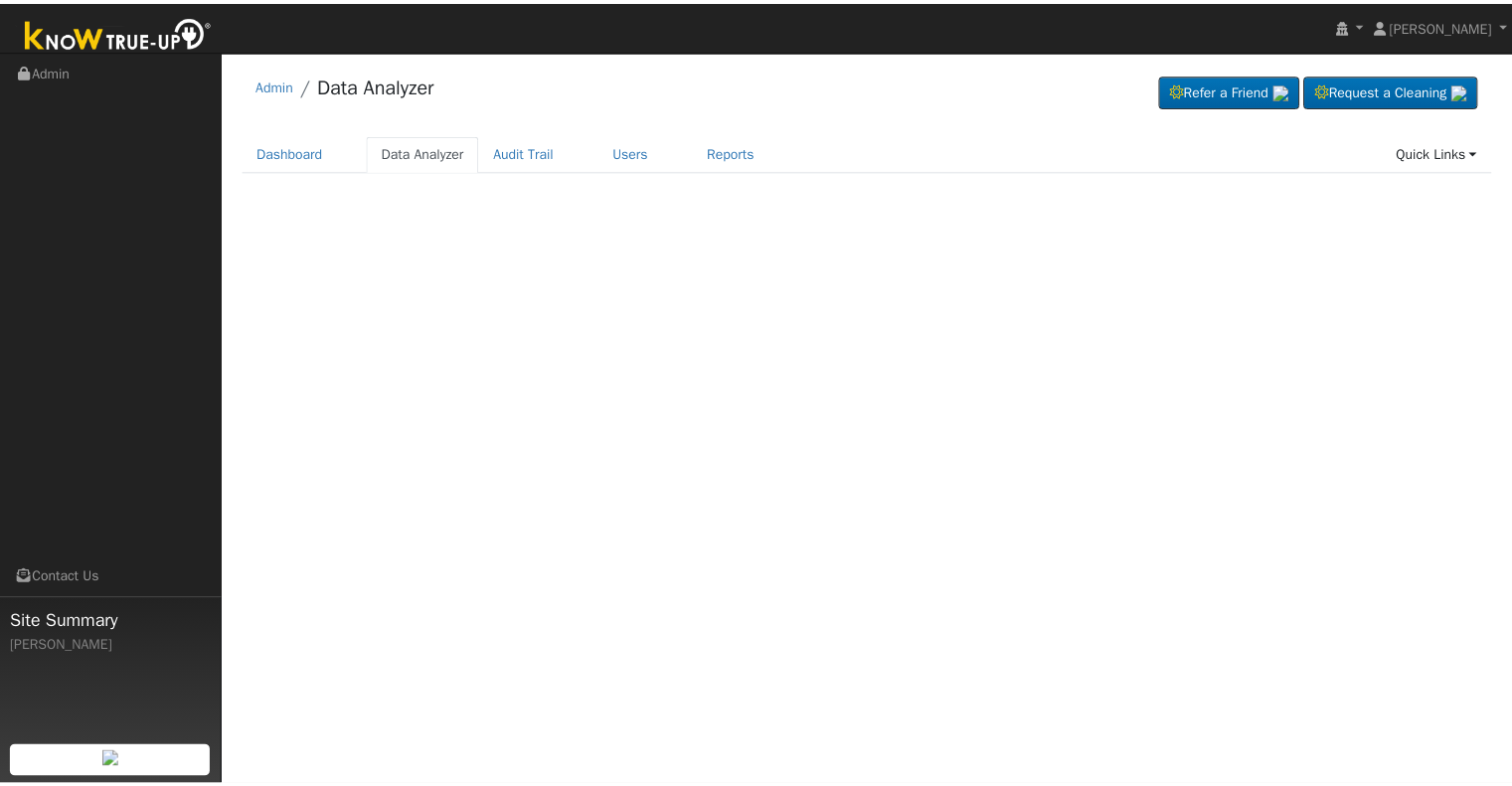 scroll, scrollTop: 0, scrollLeft: 0, axis: both 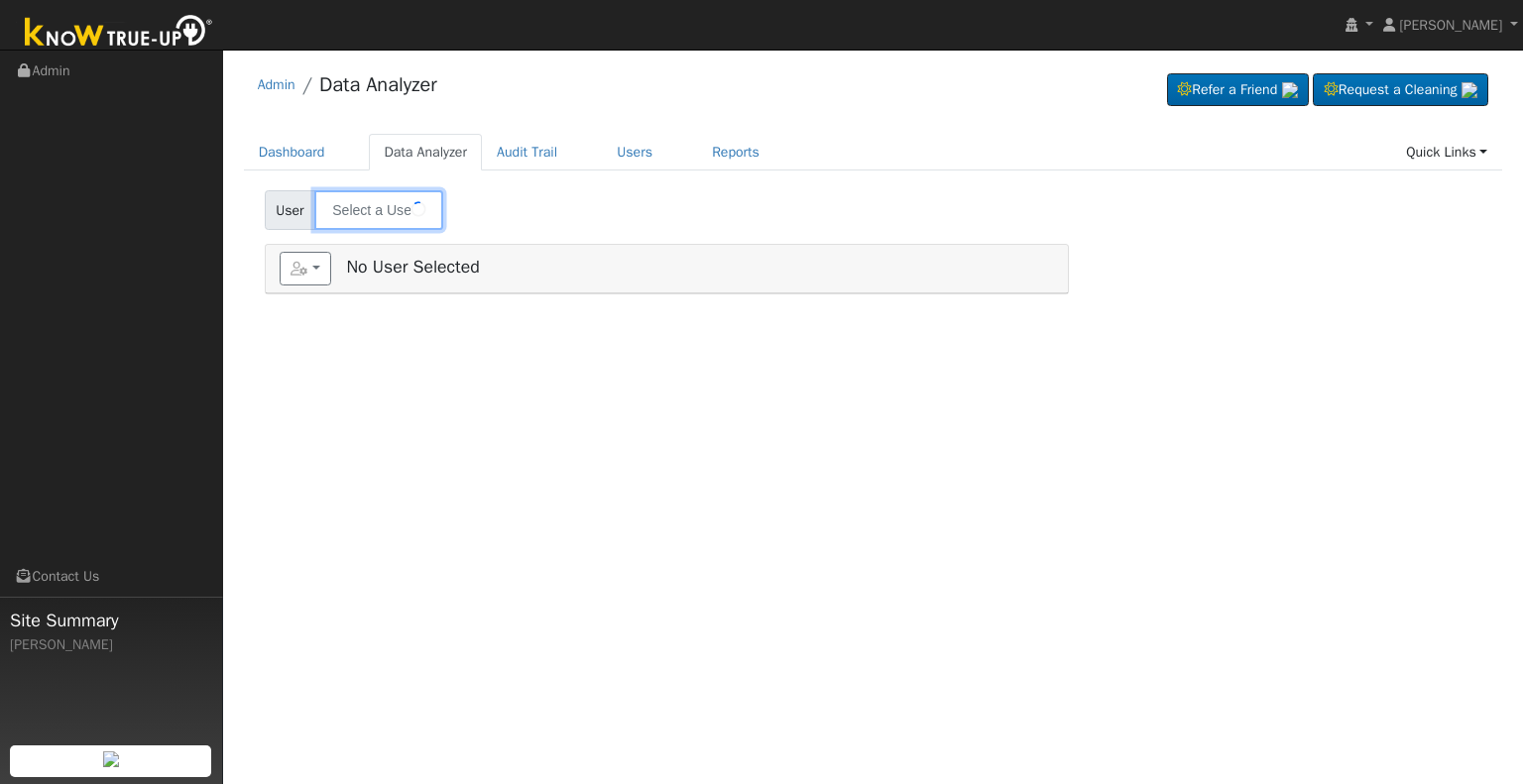 type on "[PERSON_NAME]" 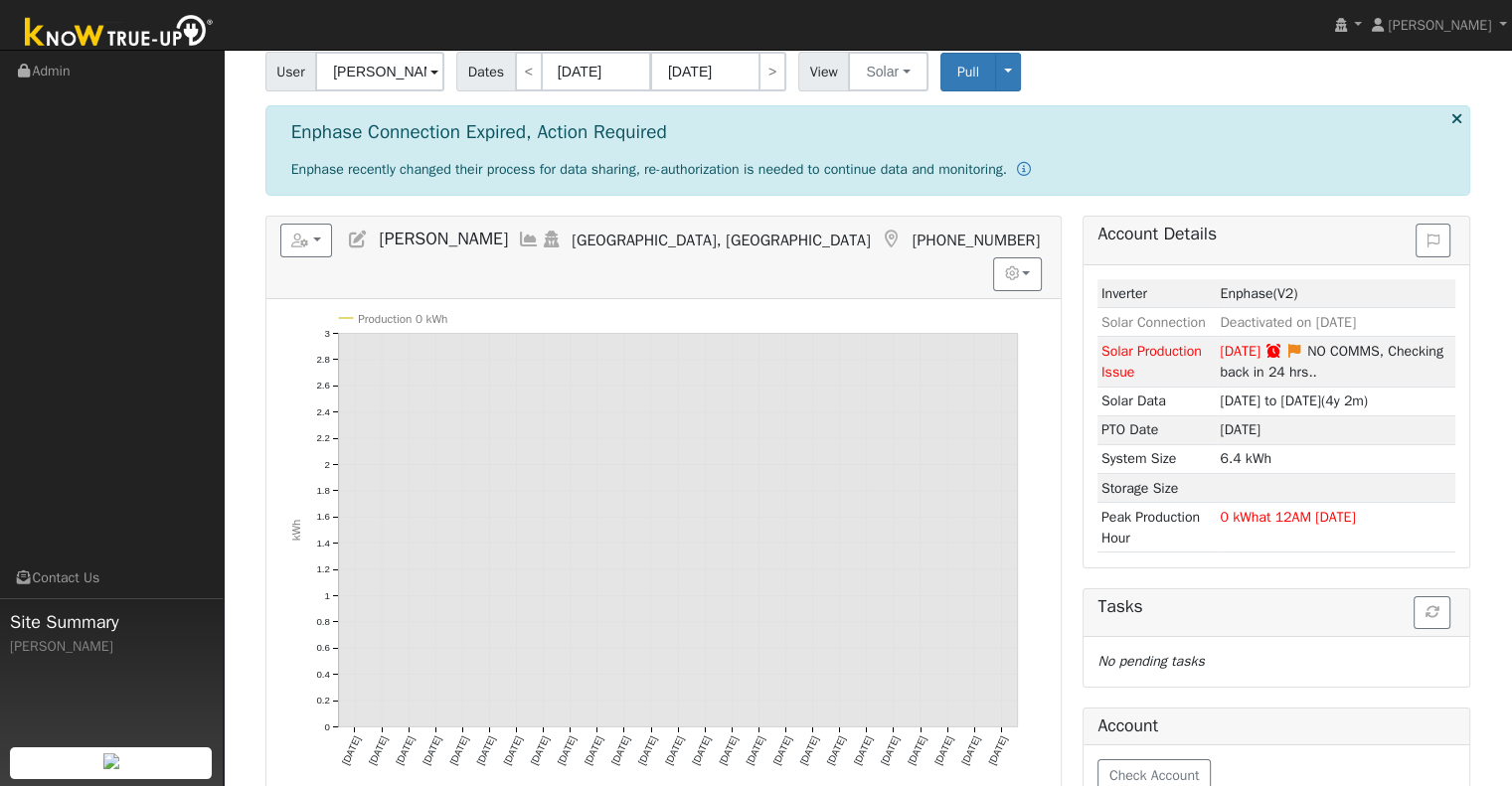 scroll, scrollTop: 0, scrollLeft: 0, axis: both 